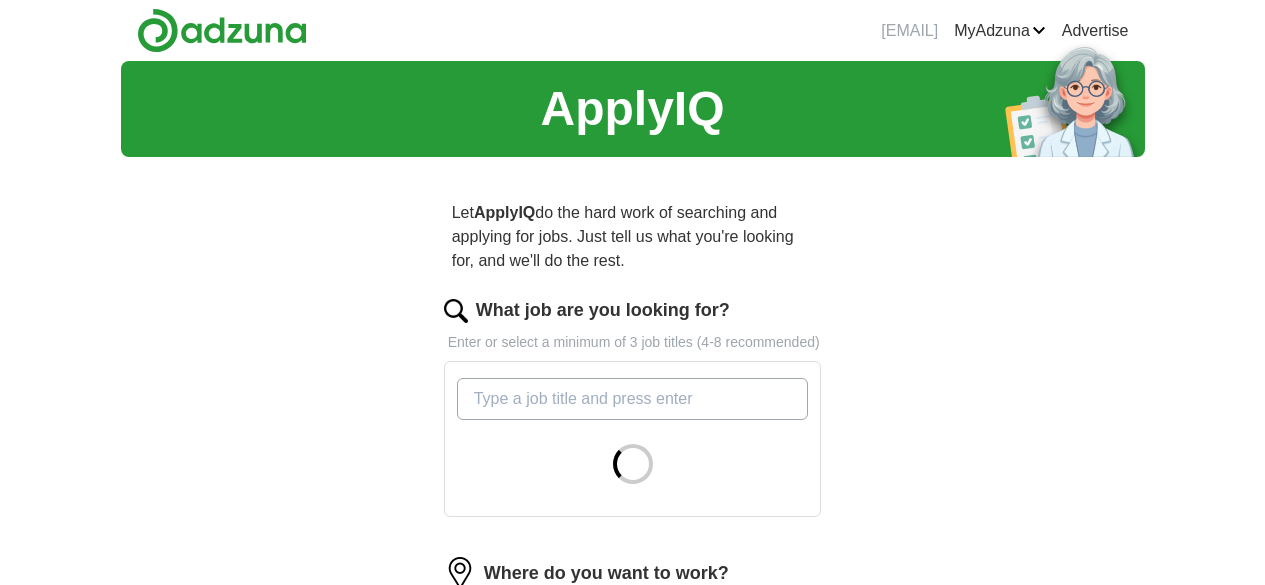 scroll, scrollTop: 0, scrollLeft: 0, axis: both 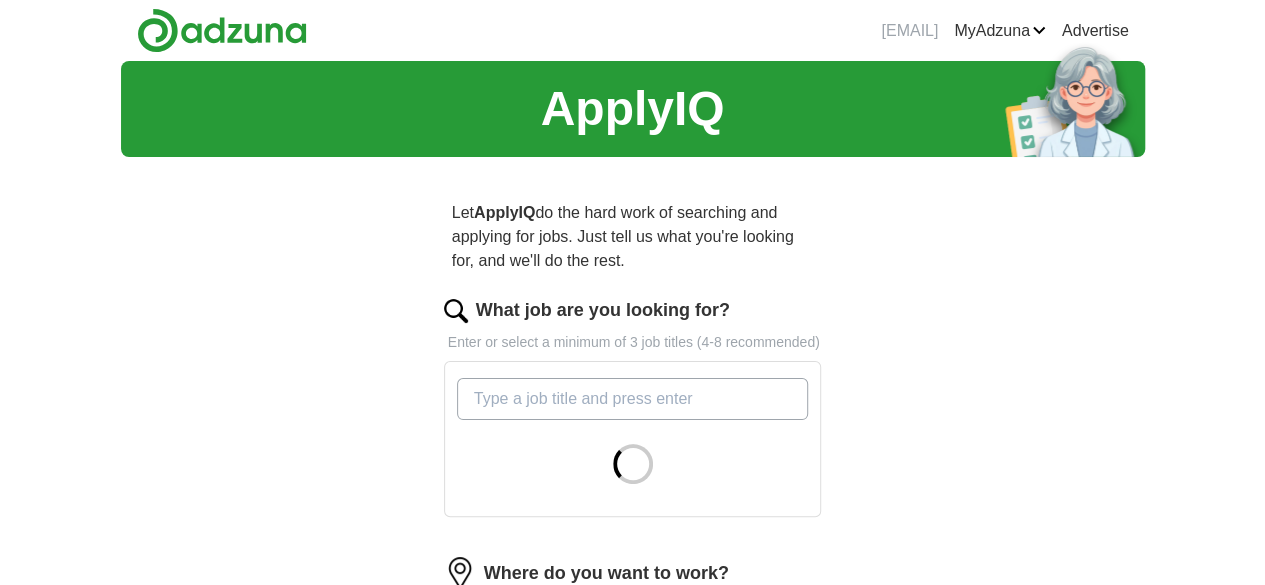 click on "What job are you looking for?" at bounding box center [633, 399] 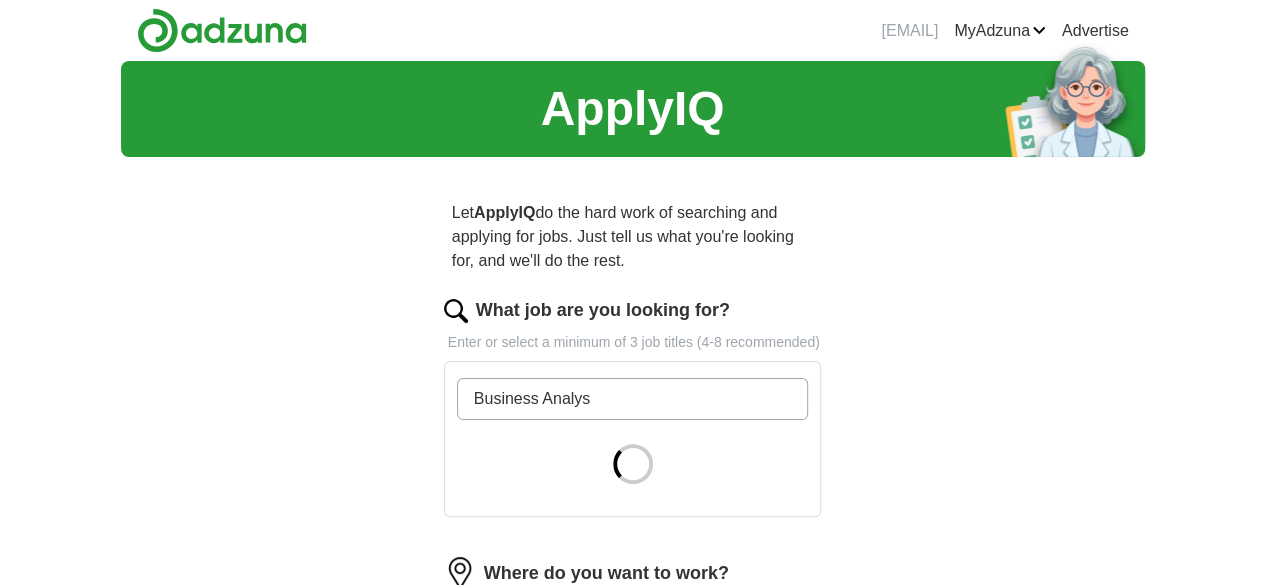 type on "Business Analyst" 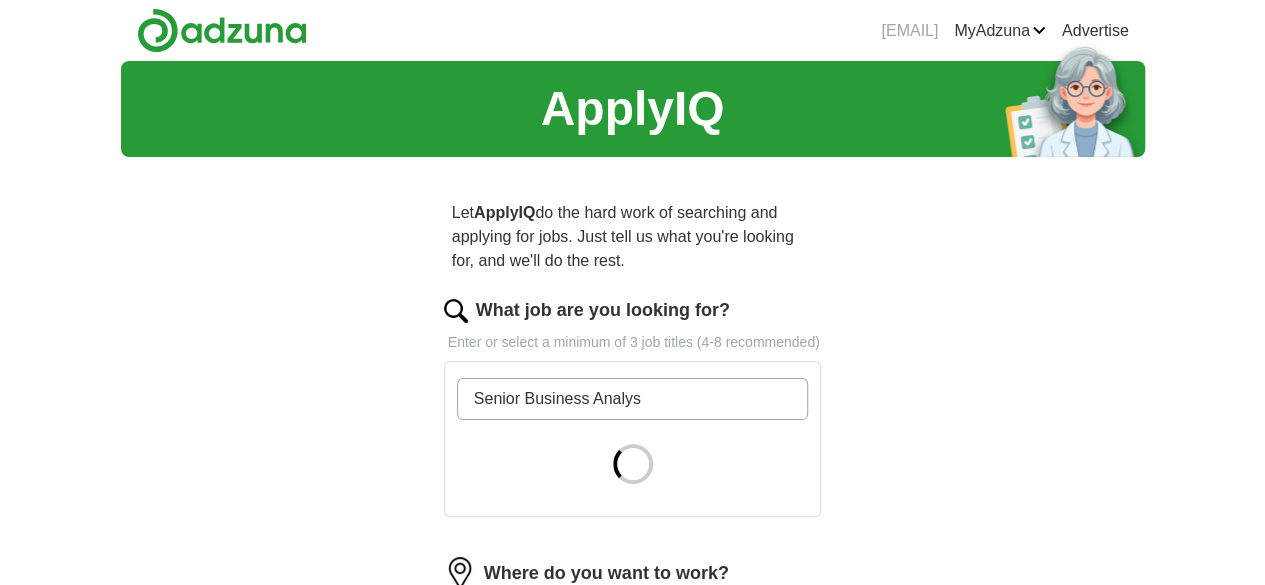 type on "Senior Business Analyst" 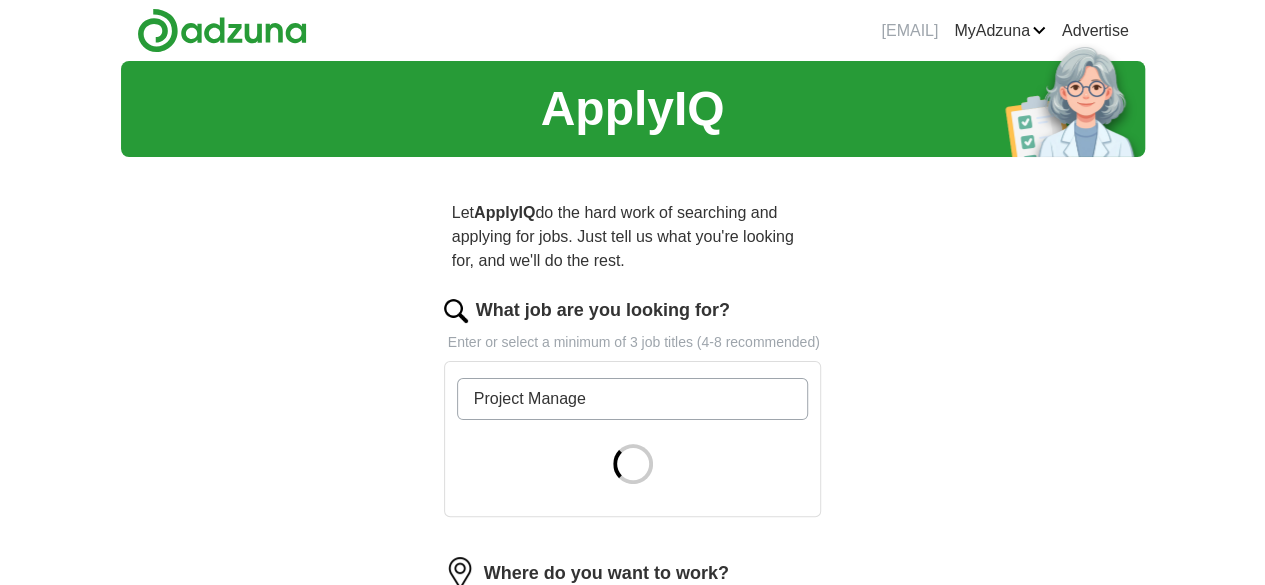 type on "Project Manager" 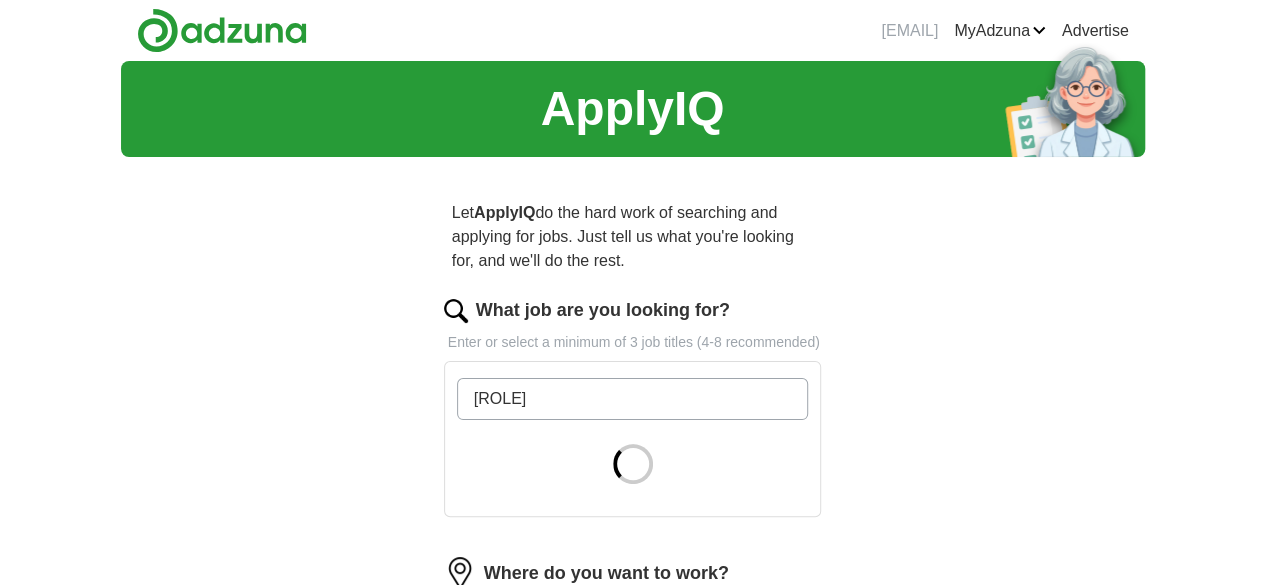 type on "Product Owner" 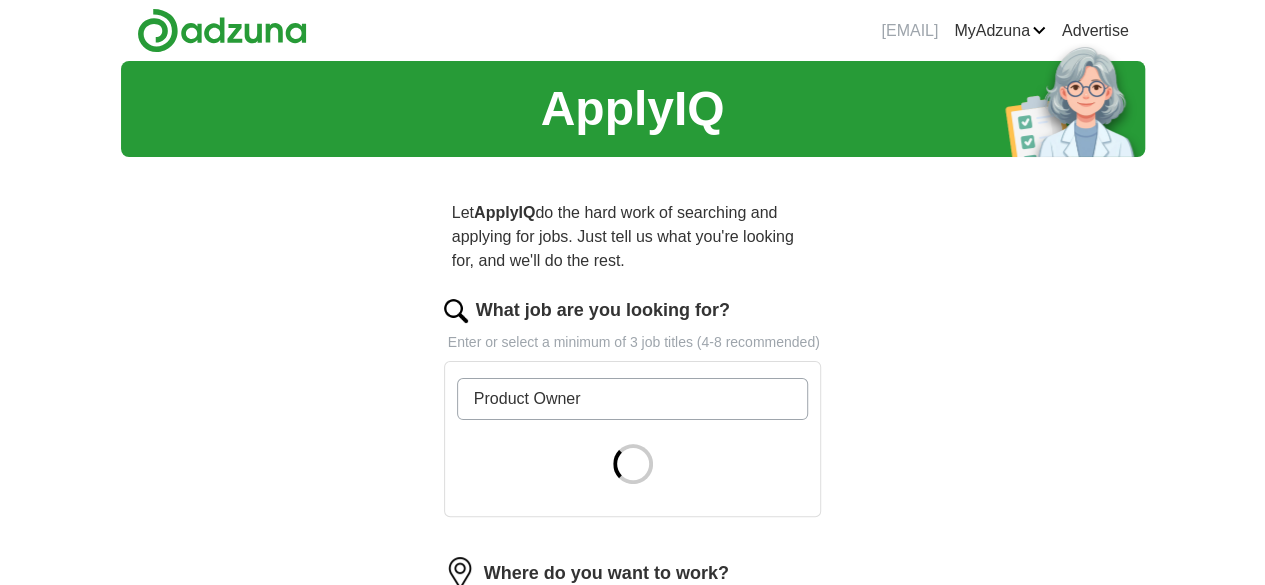 type 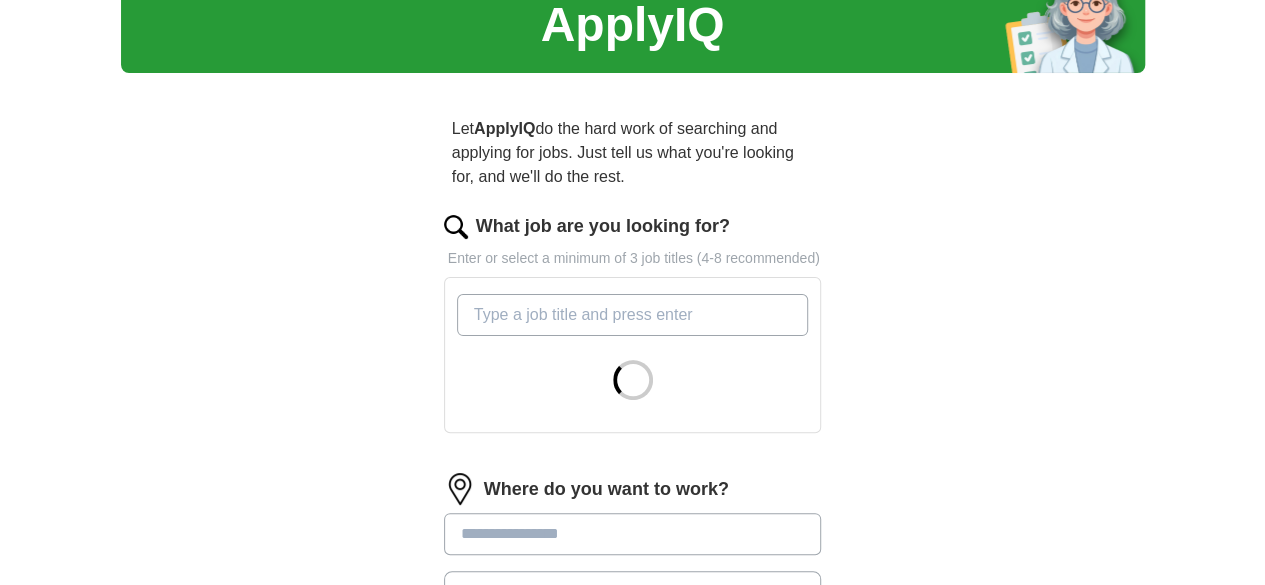 scroll, scrollTop: 200, scrollLeft: 0, axis: vertical 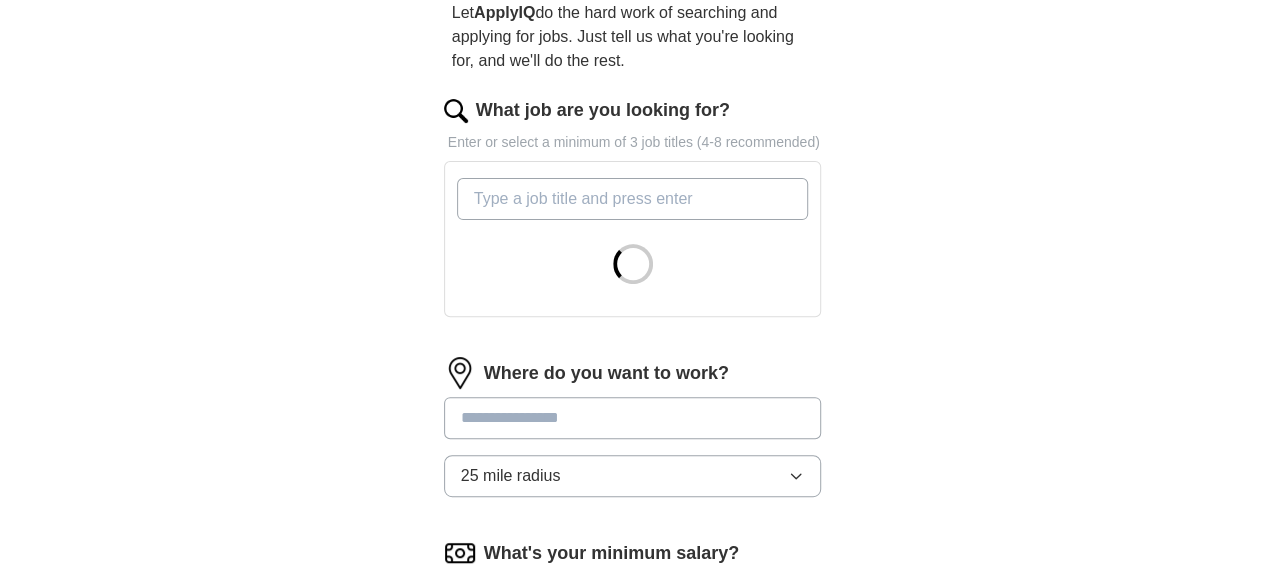 click at bounding box center (633, 418) 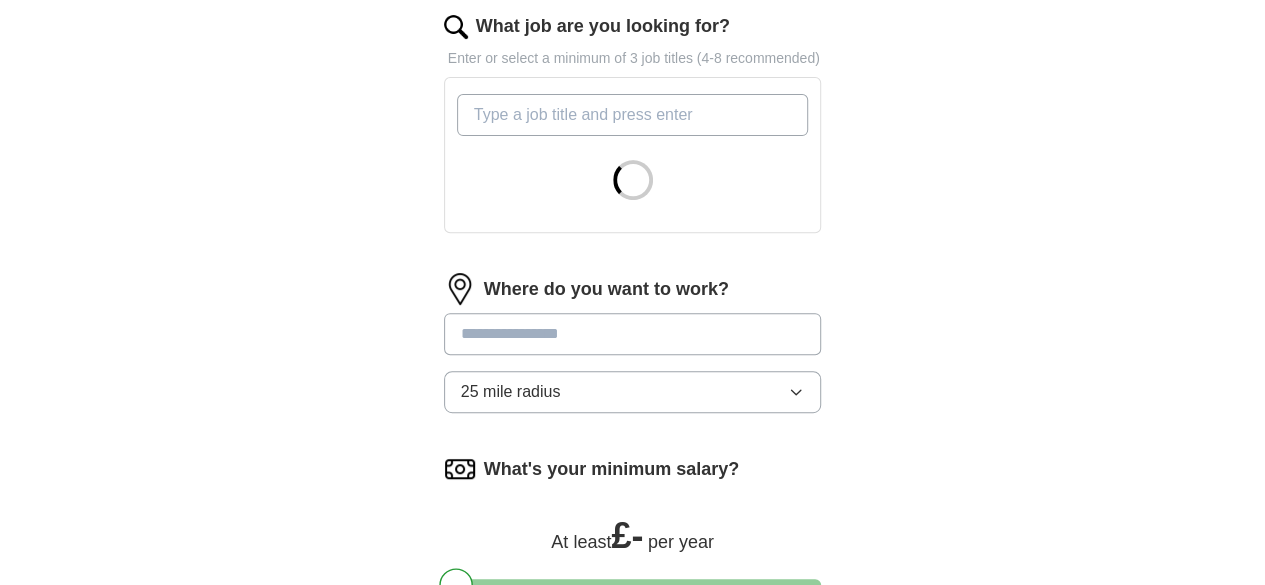 scroll, scrollTop: 400, scrollLeft: 0, axis: vertical 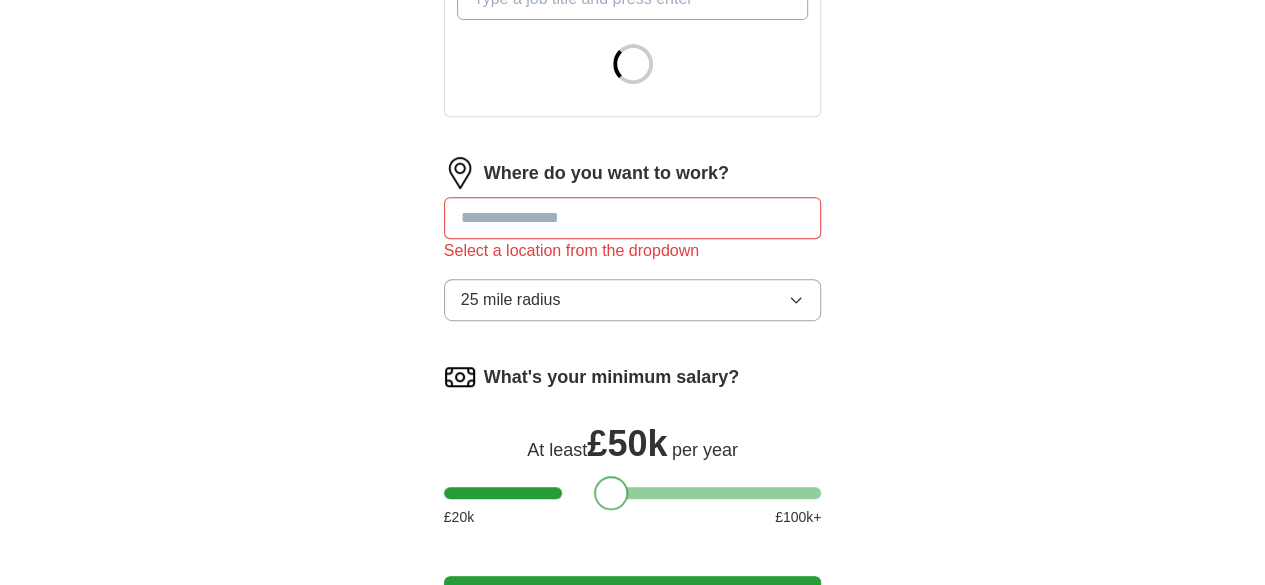 drag, startPoint x: 422, startPoint y: 450, endPoint x: 576, endPoint y: 477, distance: 156.34897 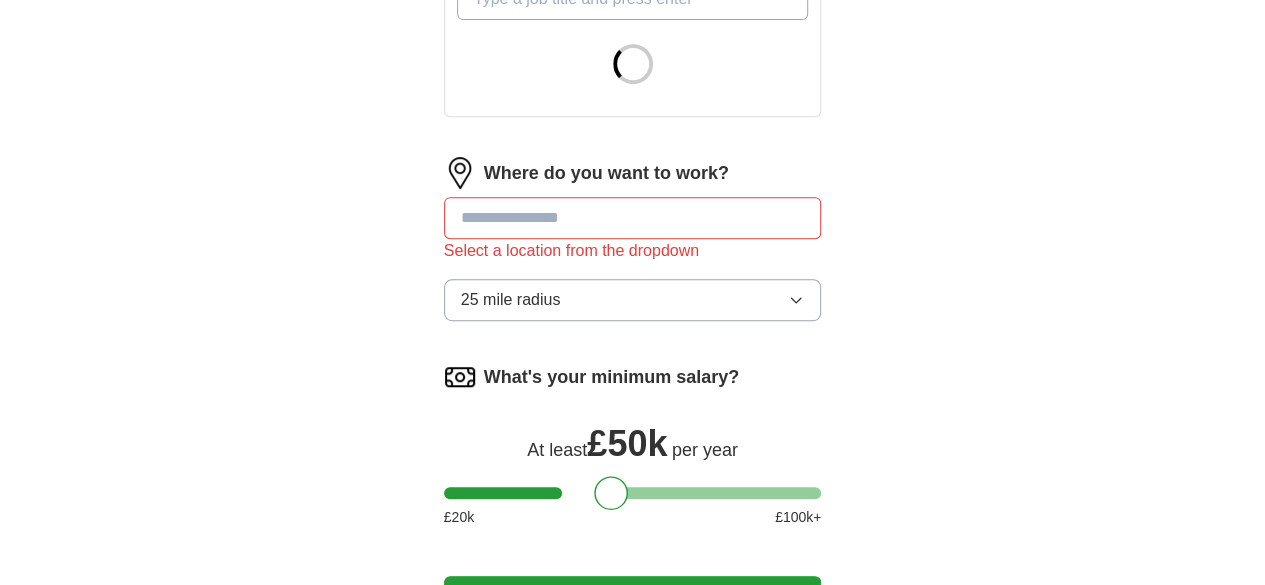 click at bounding box center (633, 218) 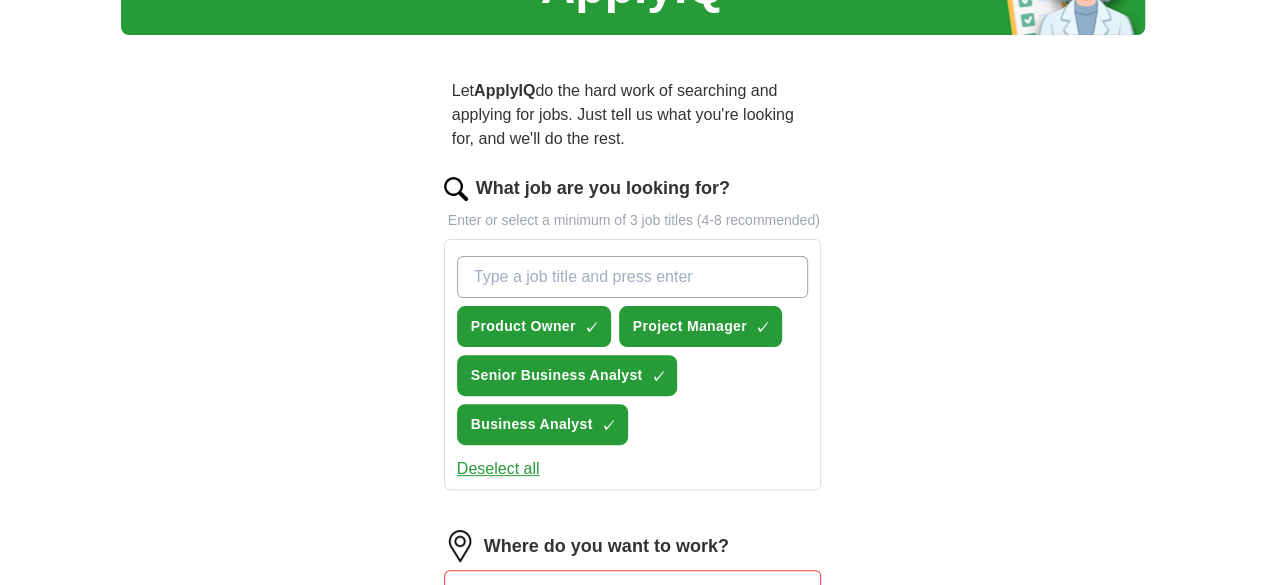 scroll, scrollTop: 107, scrollLeft: 0, axis: vertical 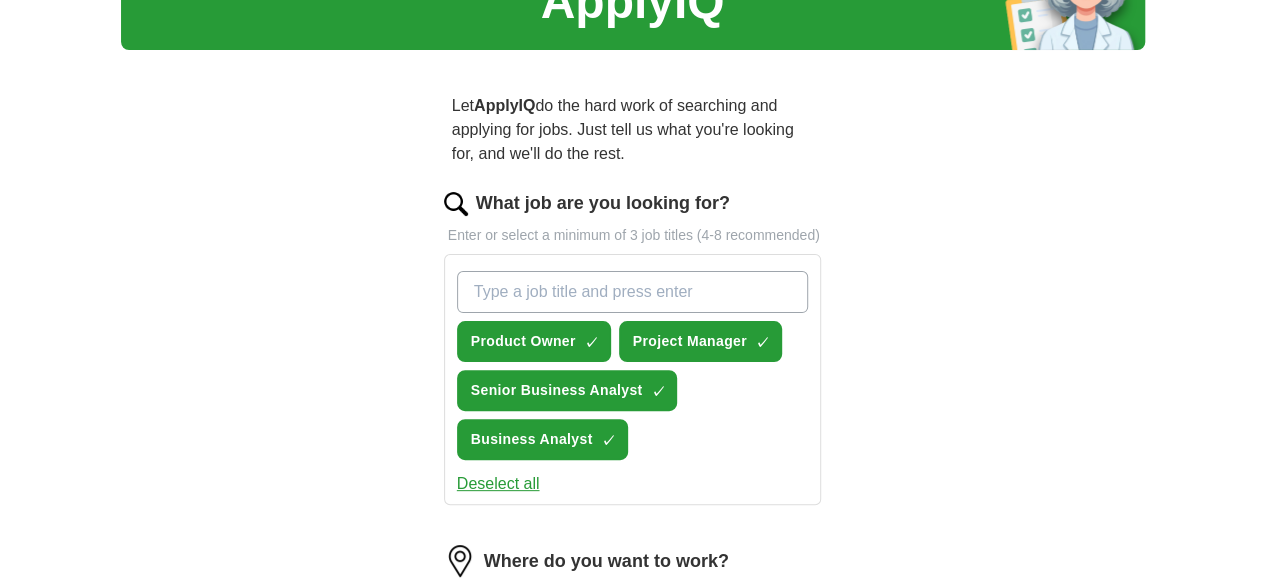 click at bounding box center (633, 606) 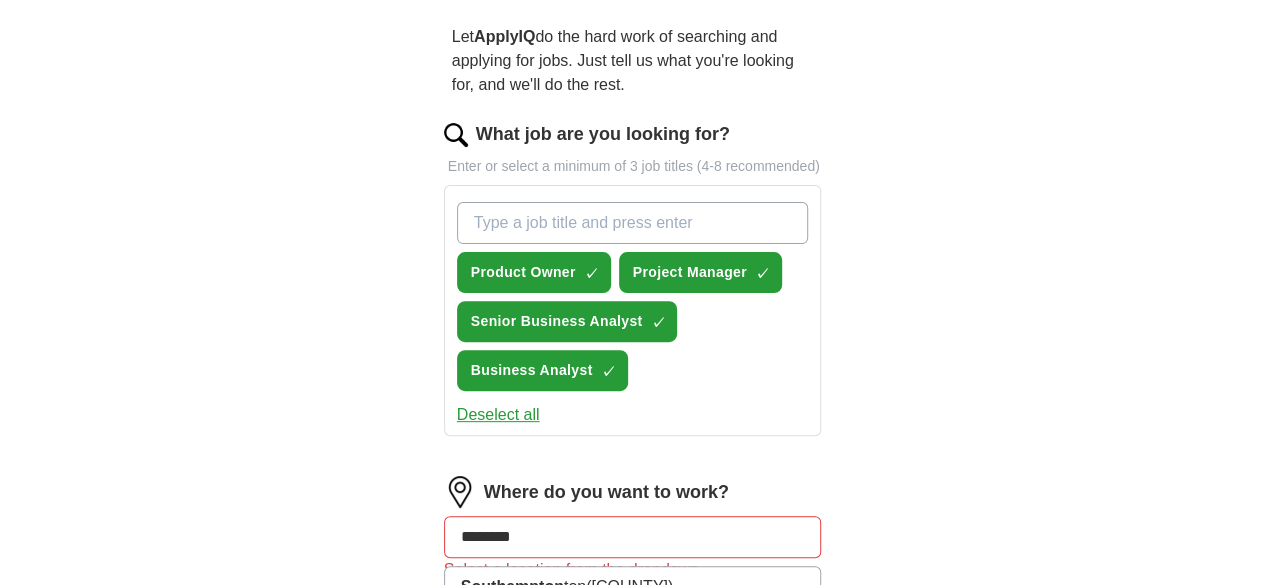 scroll, scrollTop: 207, scrollLeft: 0, axis: vertical 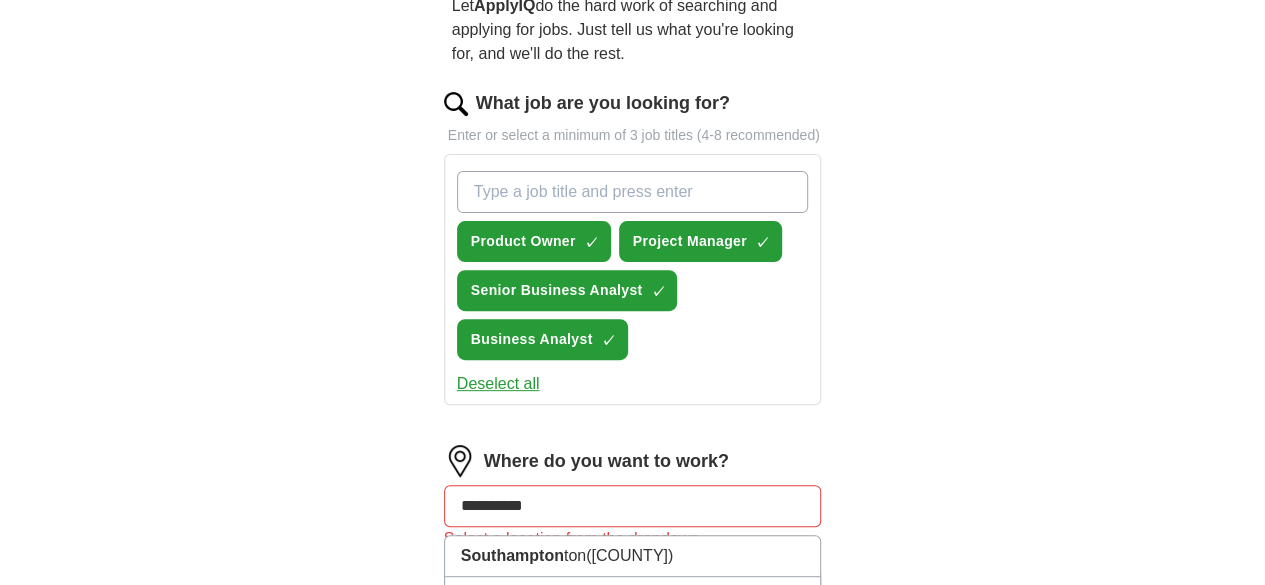 type on "**********" 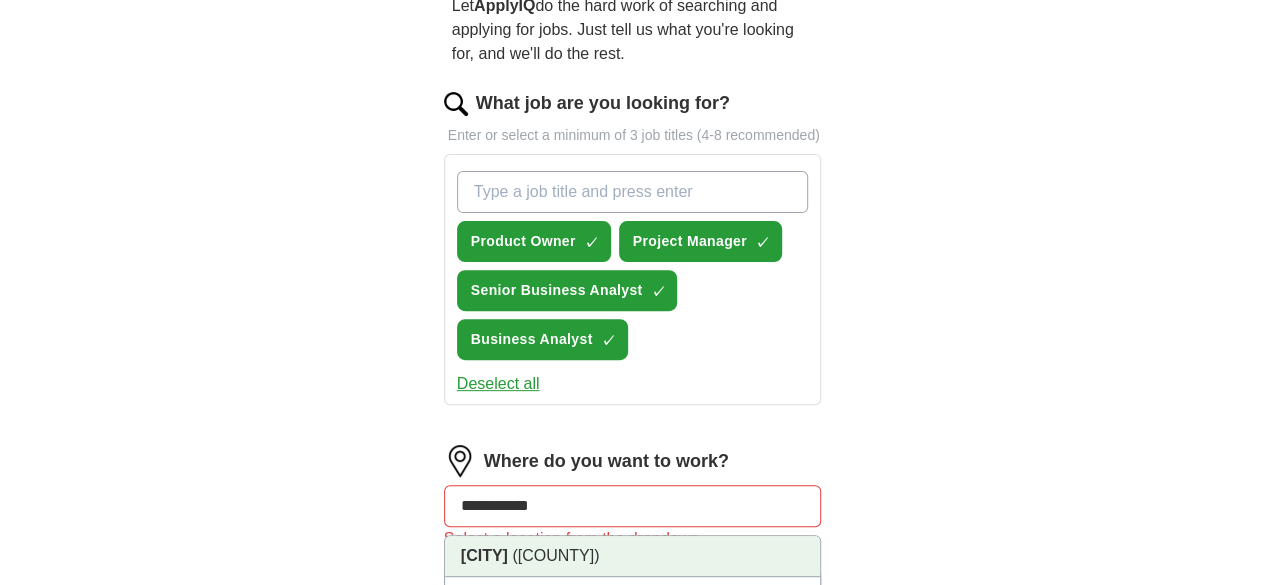 click on "Southampton   (Hampshire)" at bounding box center (633, 556) 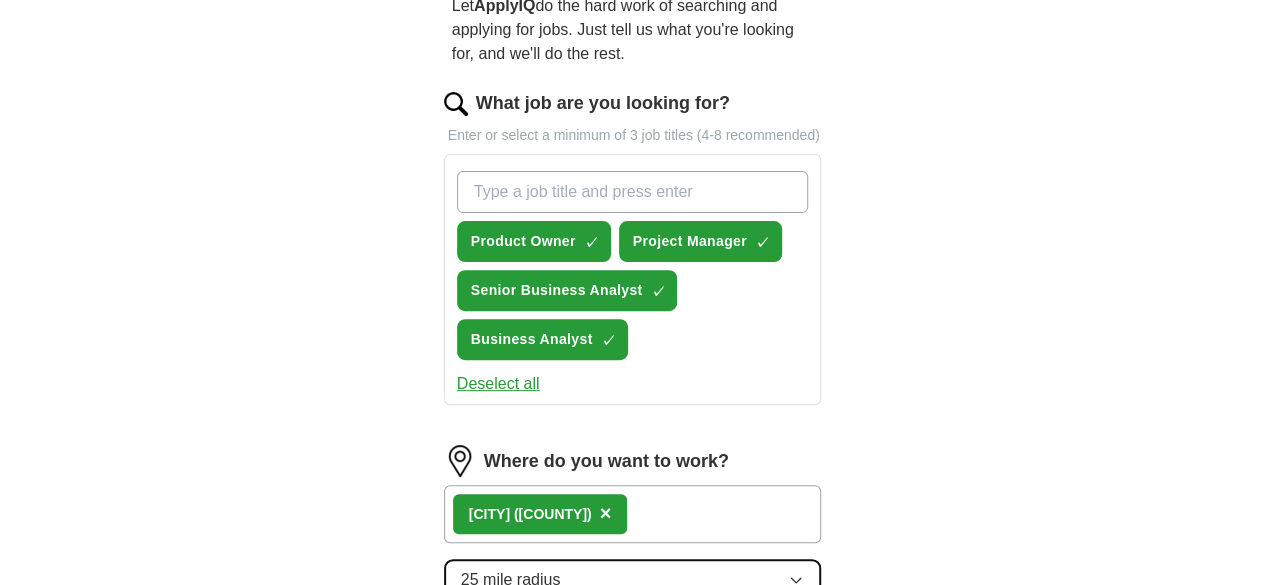 click 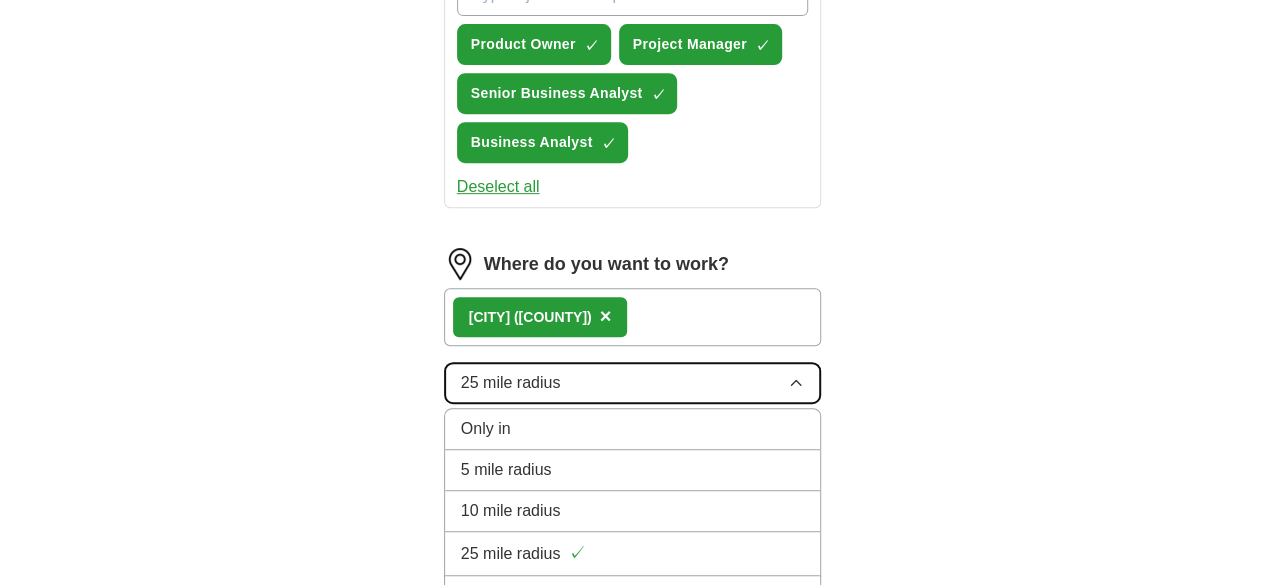 scroll, scrollTop: 407, scrollLeft: 0, axis: vertical 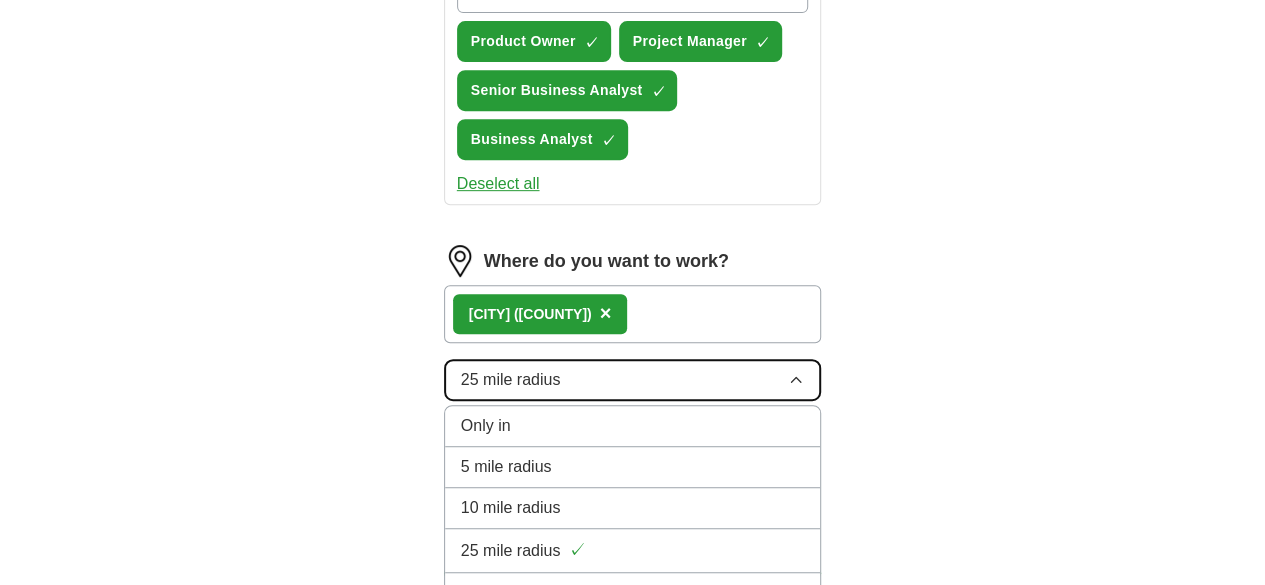 click on "25 mile radius" at bounding box center (633, 380) 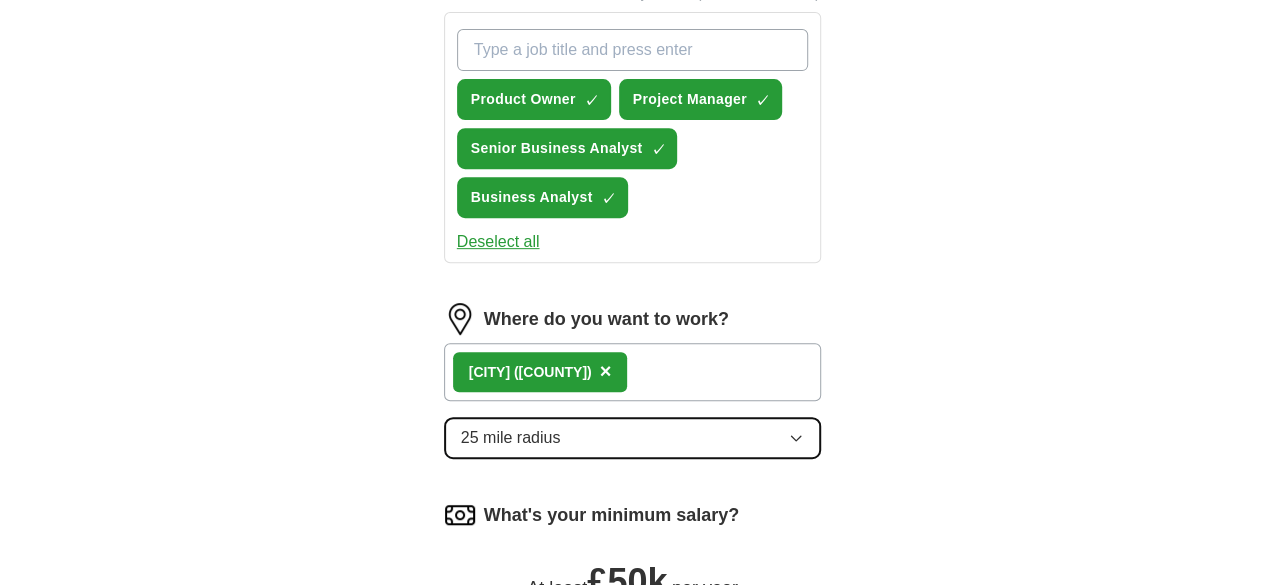 scroll, scrollTop: 307, scrollLeft: 0, axis: vertical 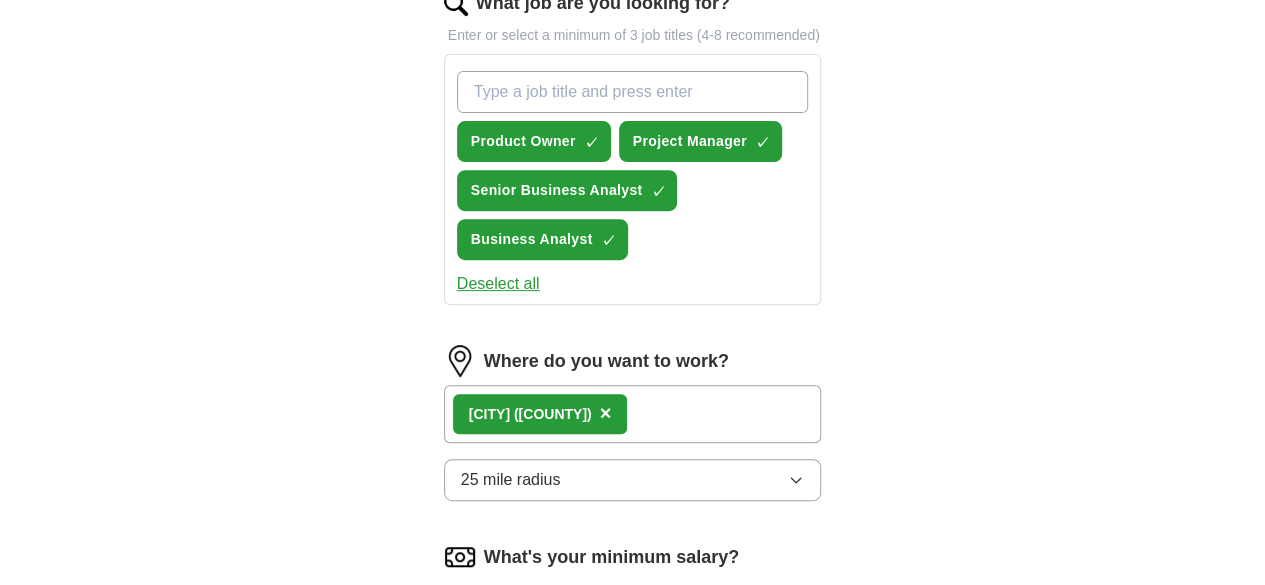 click on "Southampton   (Hampshire) ×" at bounding box center [633, 414] 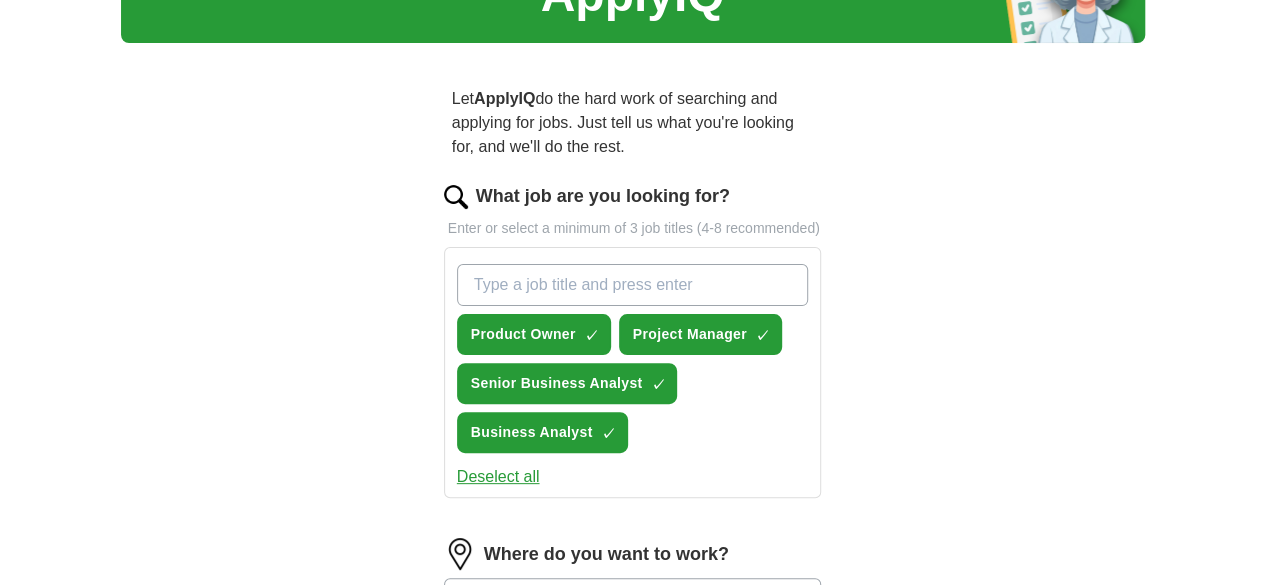 scroll, scrollTop: 107, scrollLeft: 0, axis: vertical 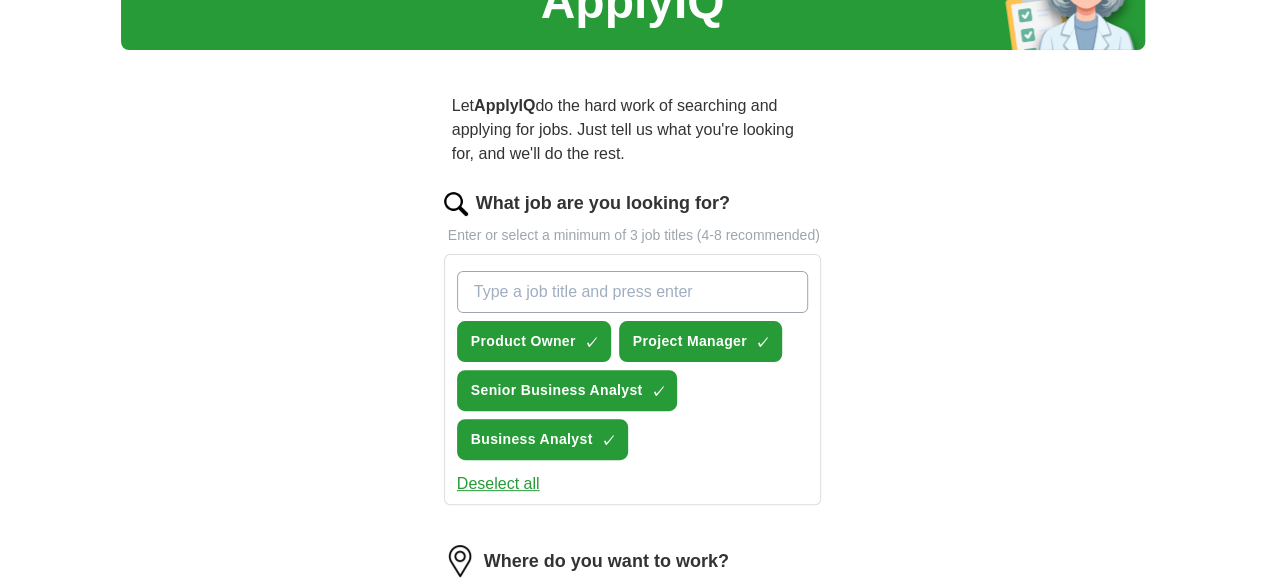 click on "What job are you looking for?" at bounding box center [633, 292] 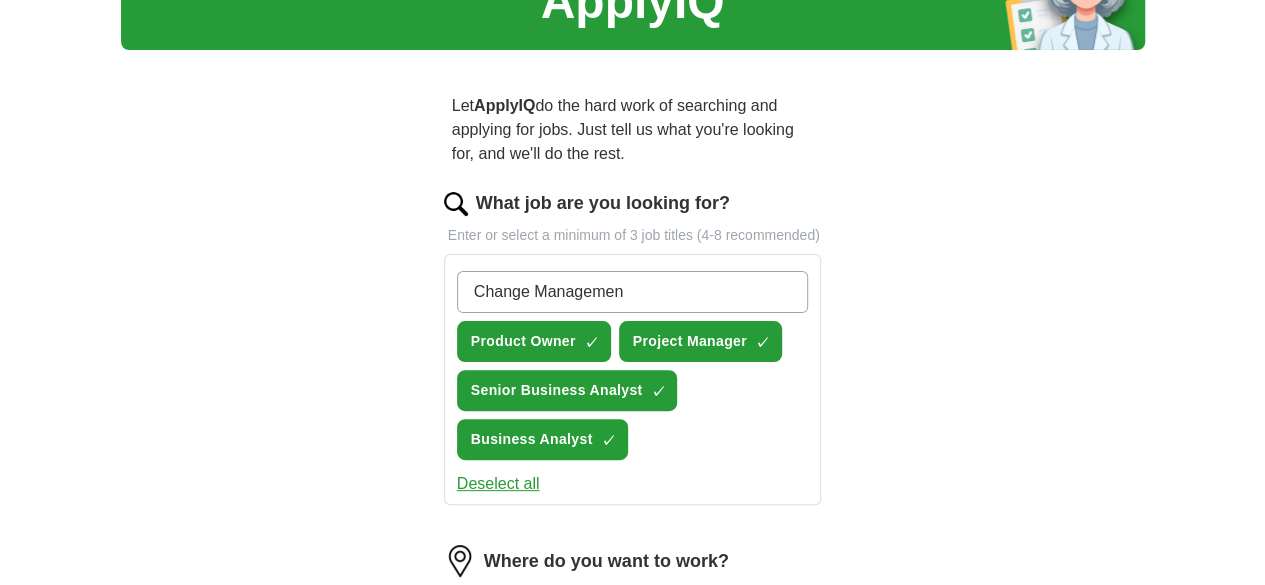 type on "Change Management" 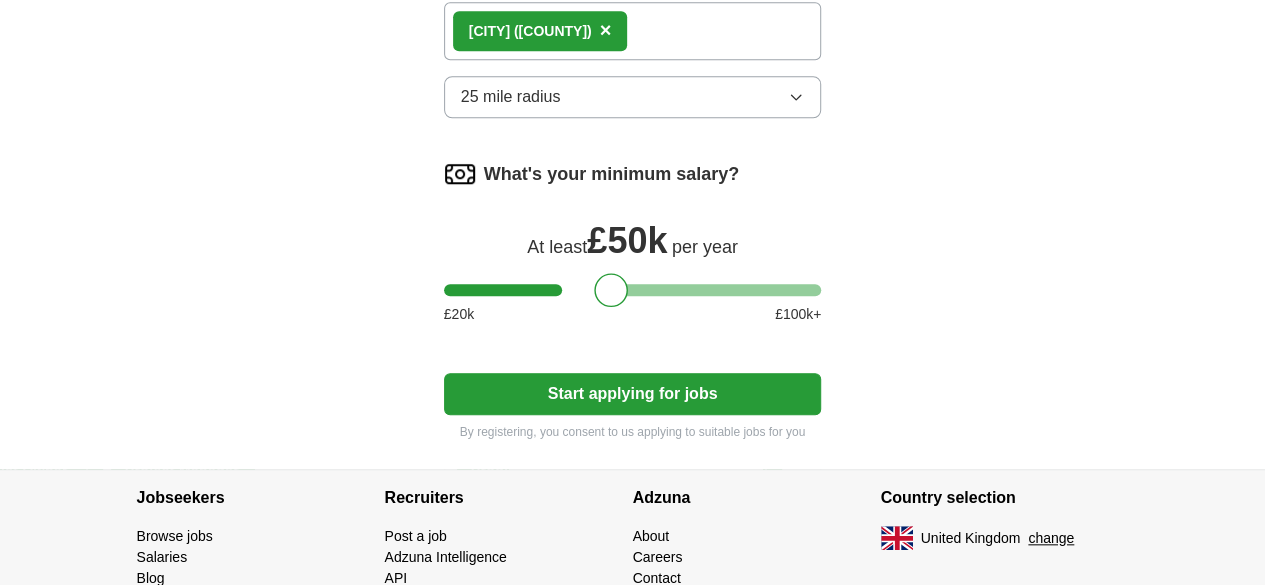 scroll, scrollTop: 748, scrollLeft: 0, axis: vertical 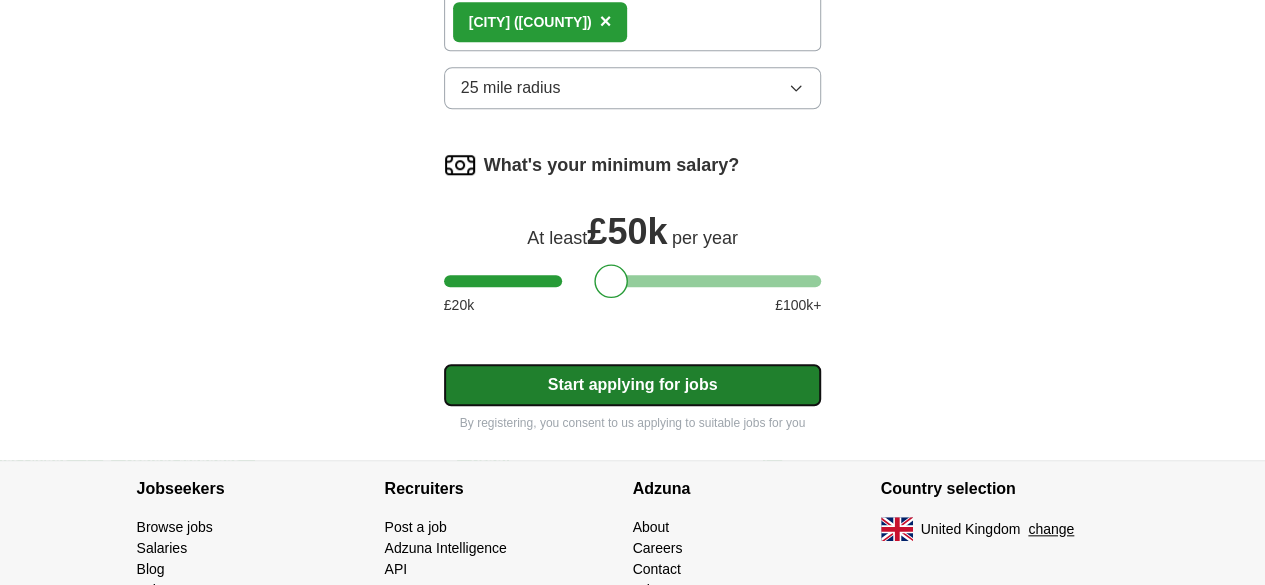 click on "Start applying for jobs" at bounding box center (633, 385) 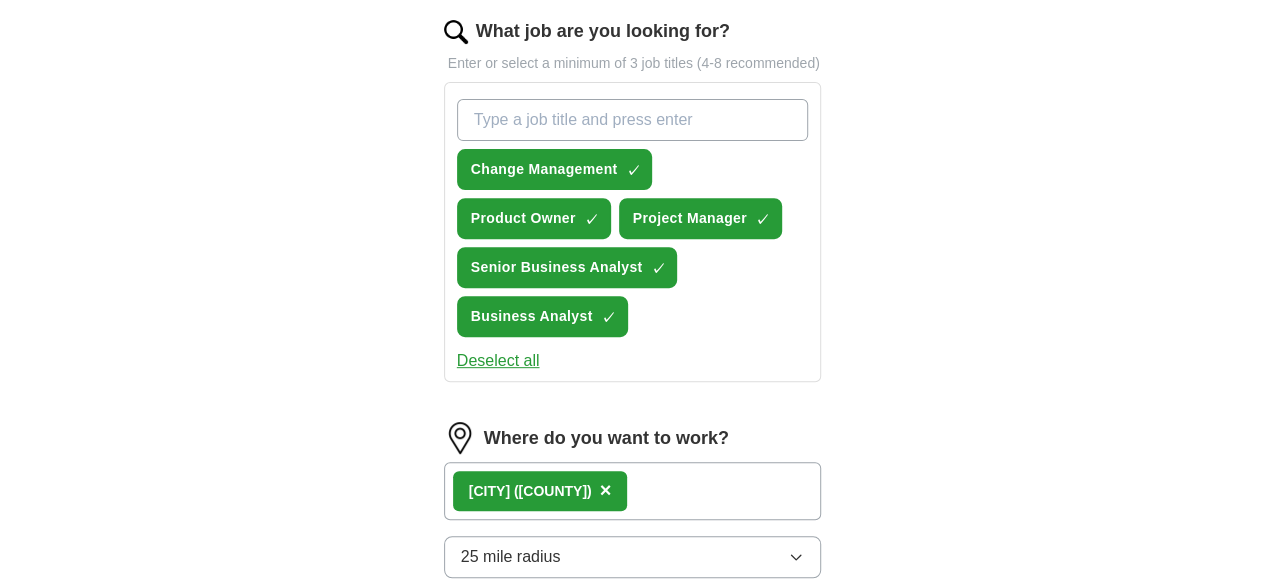 scroll, scrollTop: 248, scrollLeft: 0, axis: vertical 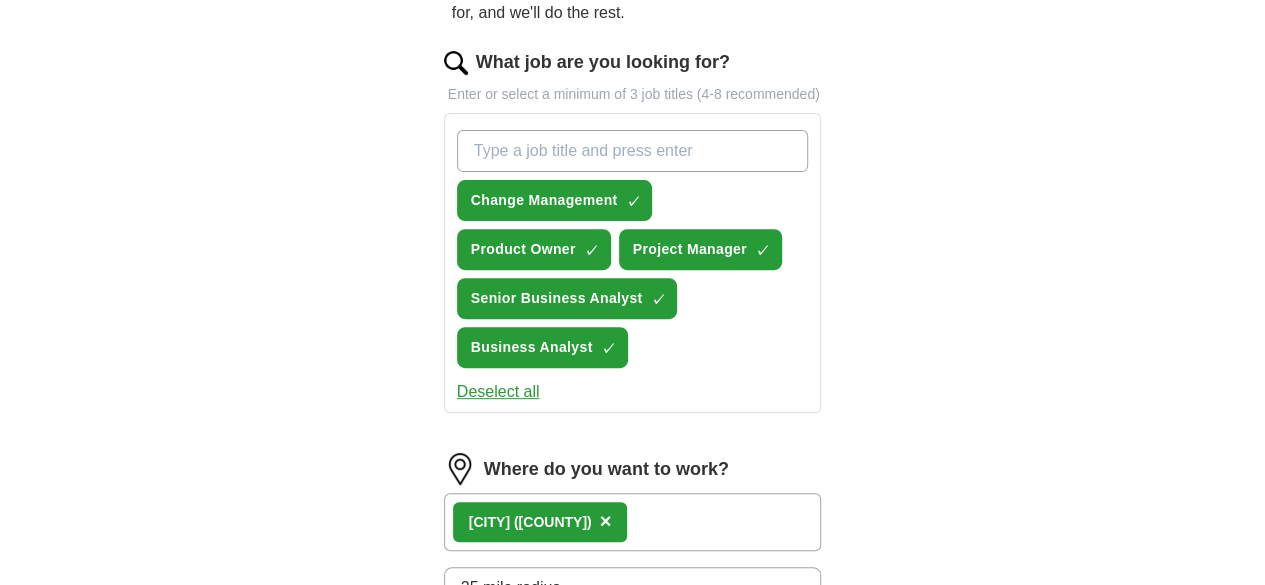click on "What job are you looking for?" at bounding box center (633, 151) 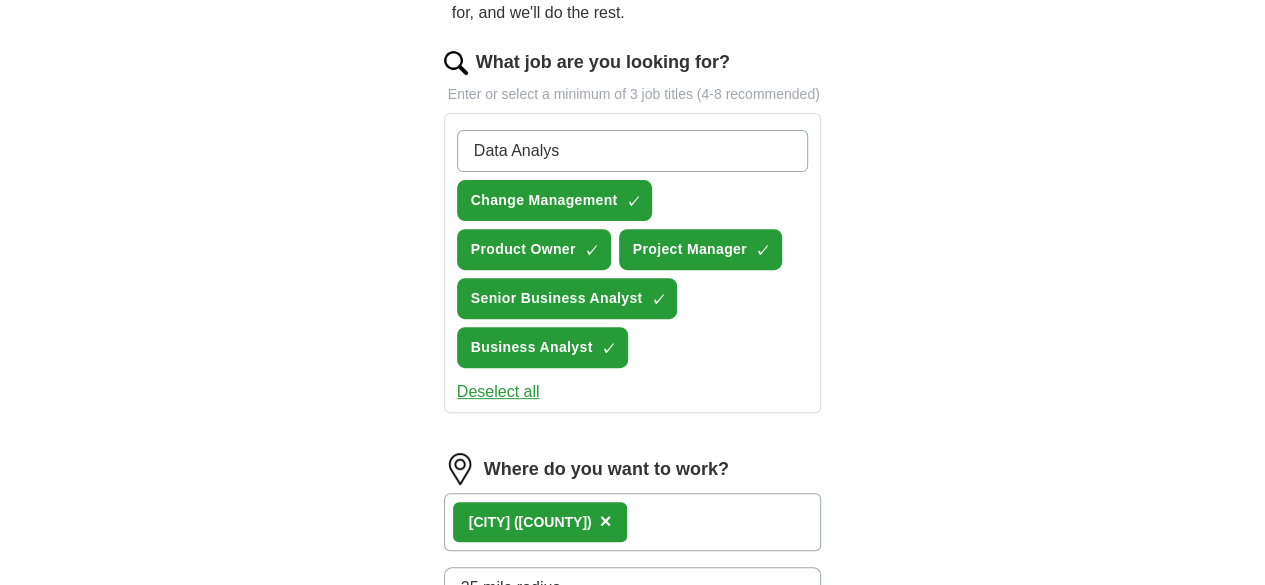type on "Data Analyst" 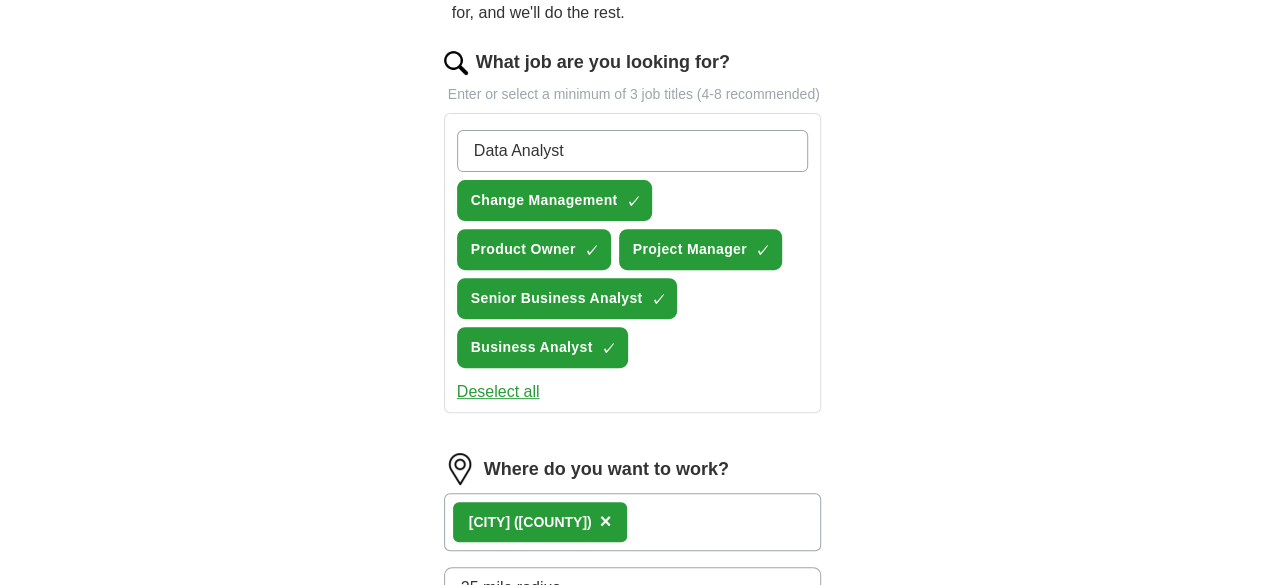 type 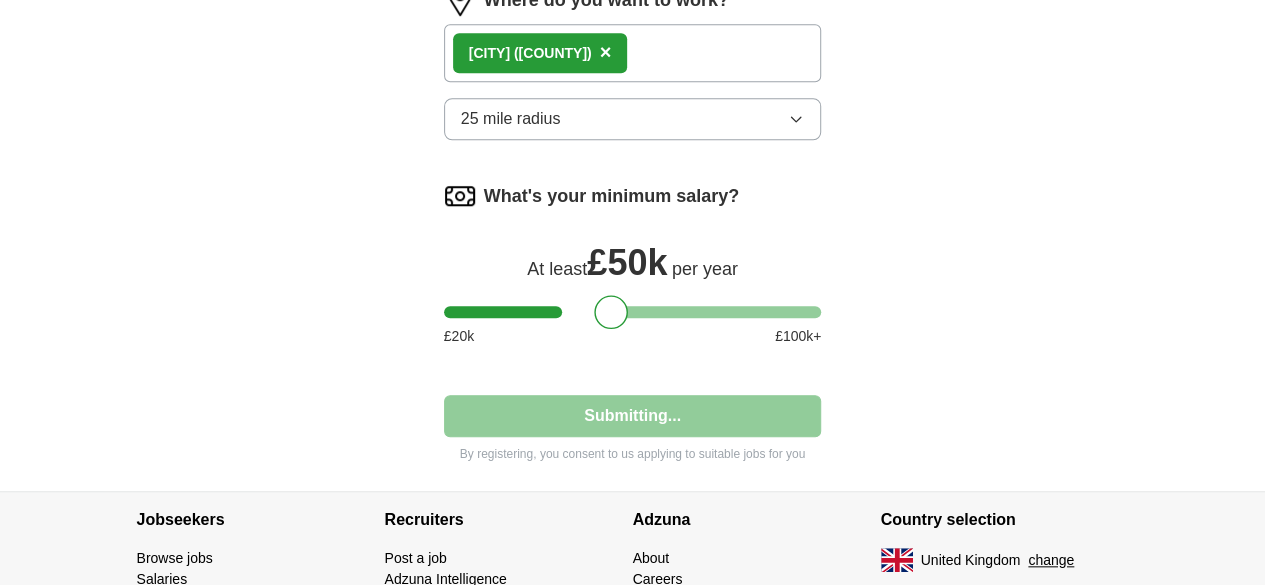 scroll, scrollTop: 748, scrollLeft: 0, axis: vertical 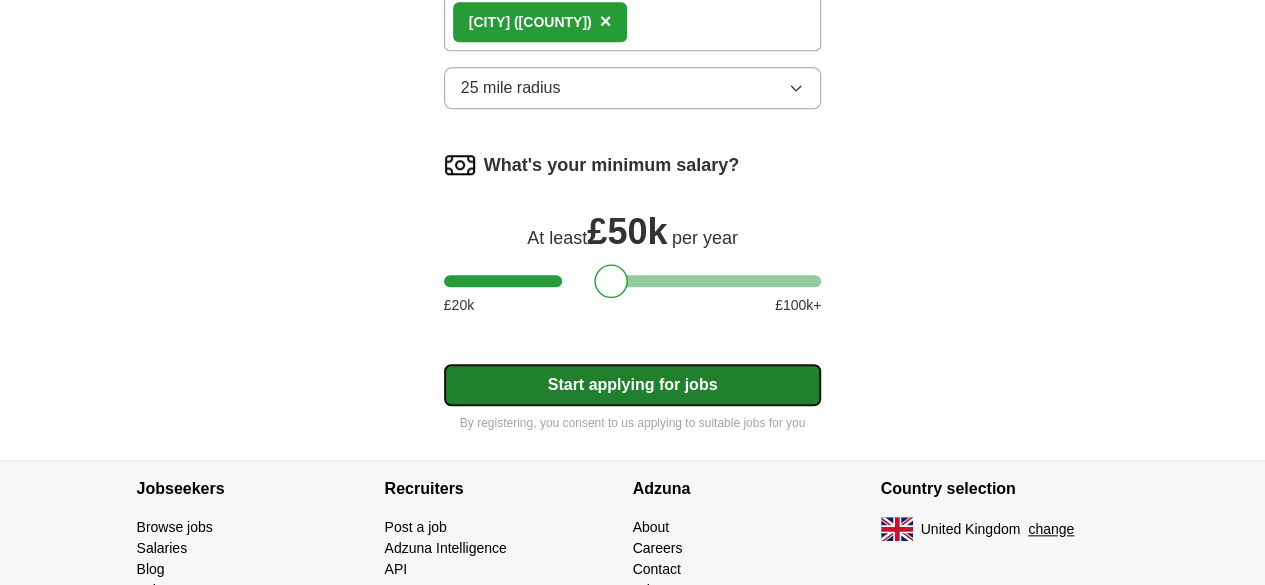 click on "Start applying for jobs" at bounding box center (633, 385) 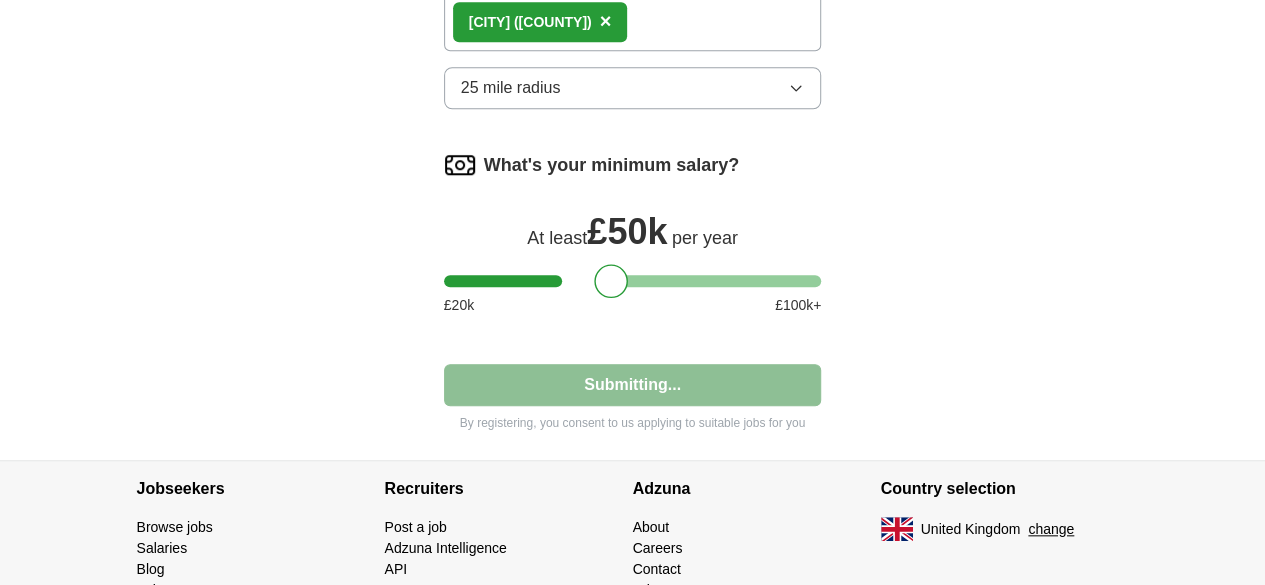 select on "**" 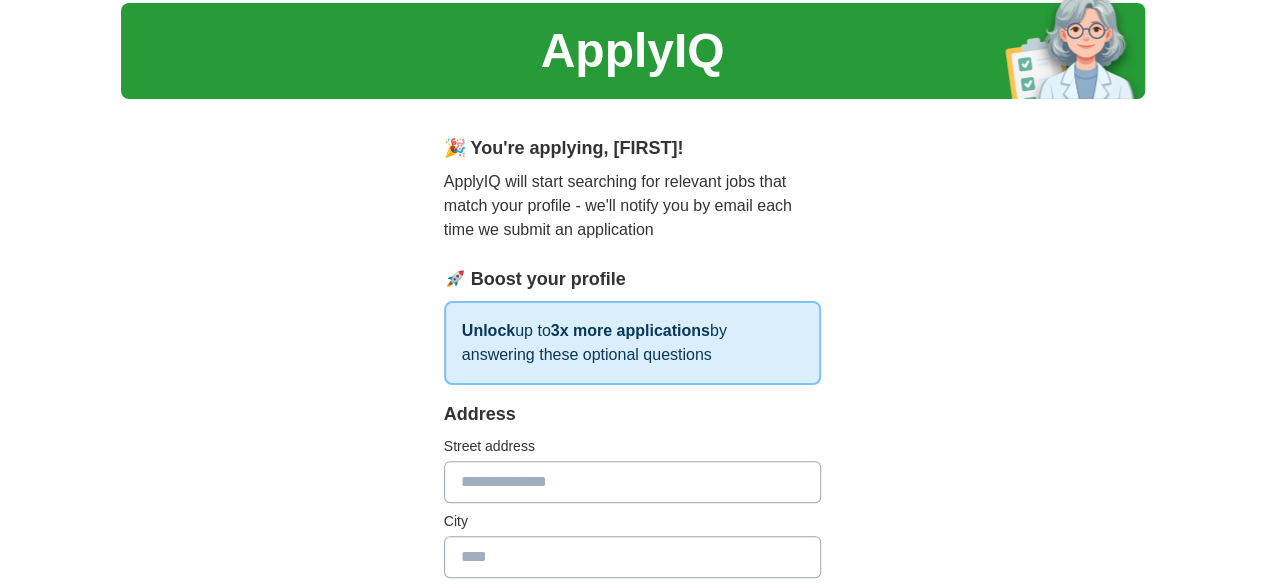 scroll, scrollTop: 100, scrollLeft: 0, axis: vertical 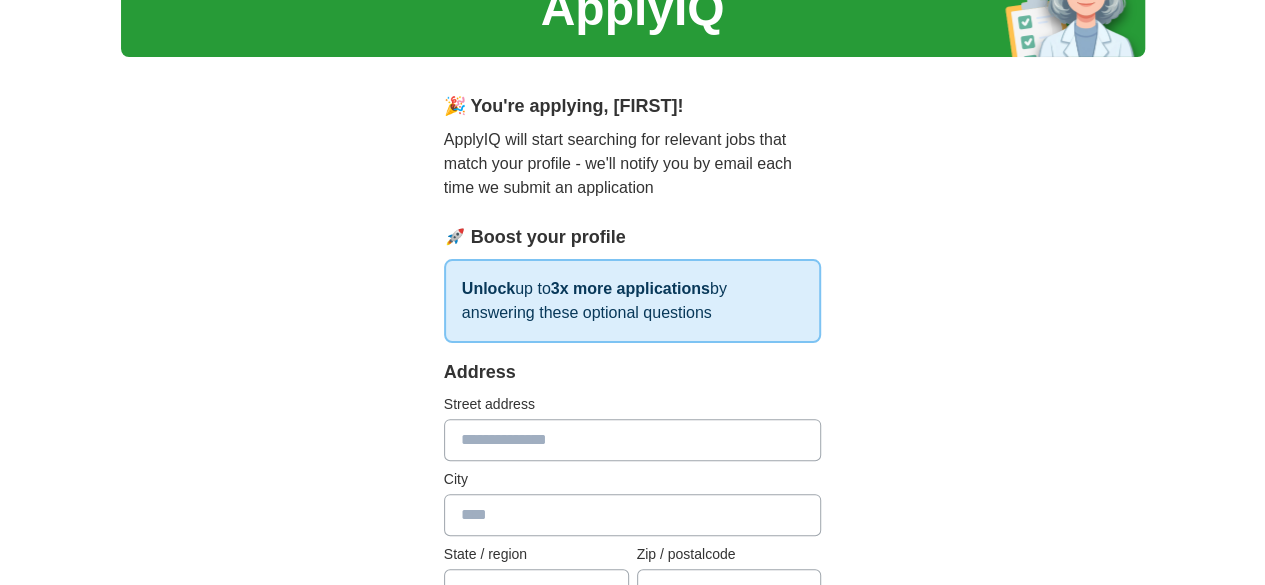 click at bounding box center [633, 440] 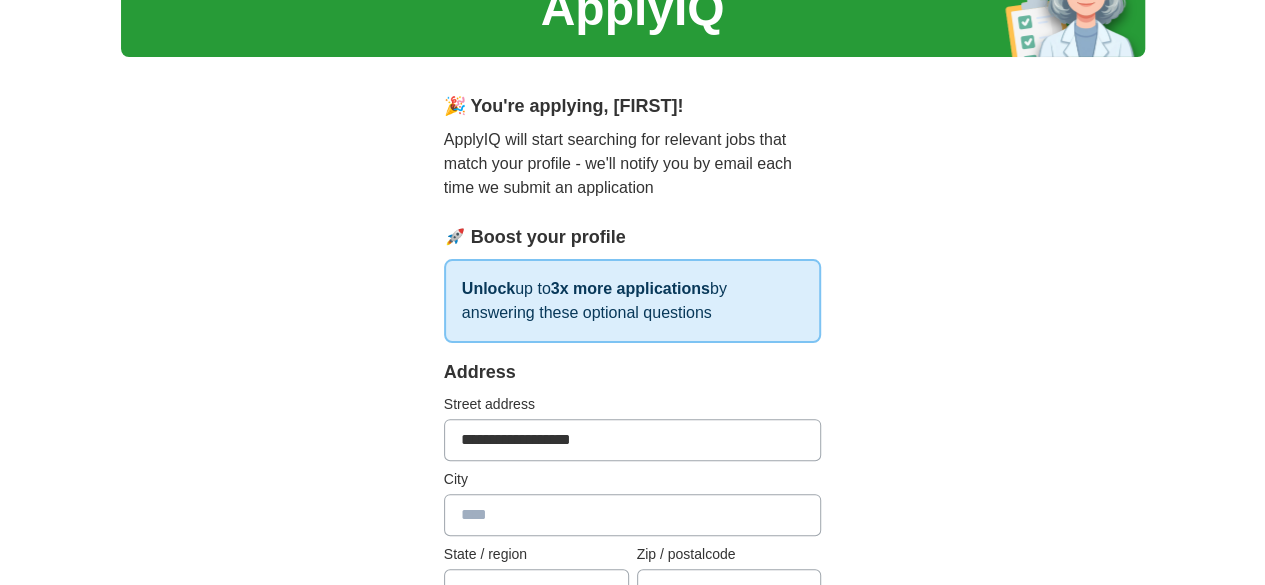 type on "**********" 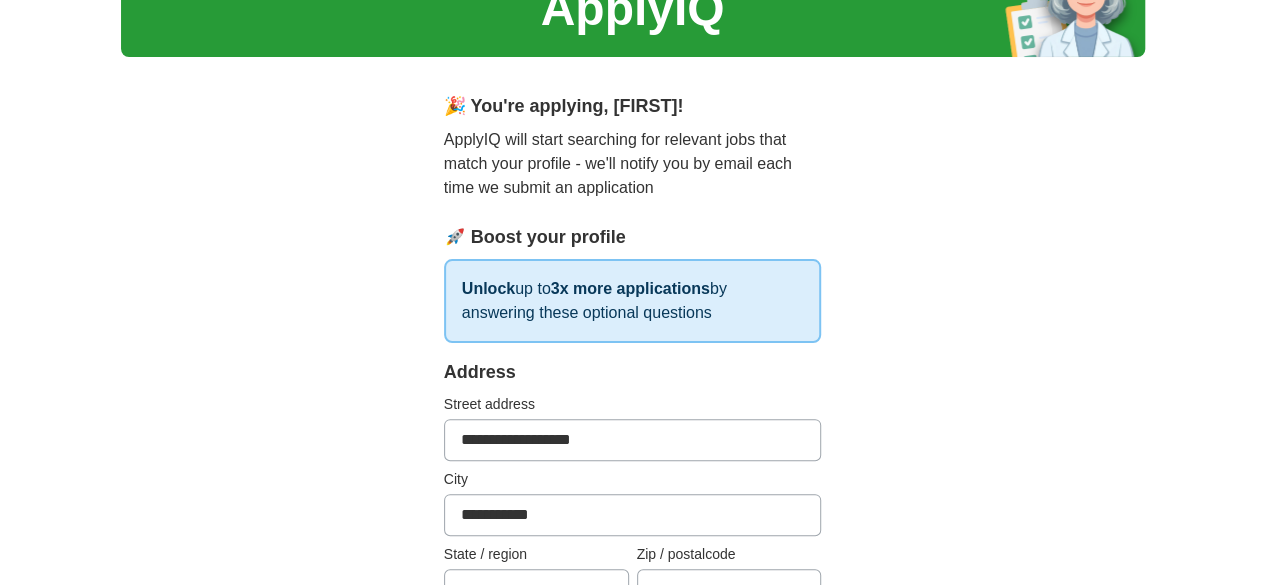 type on "*********" 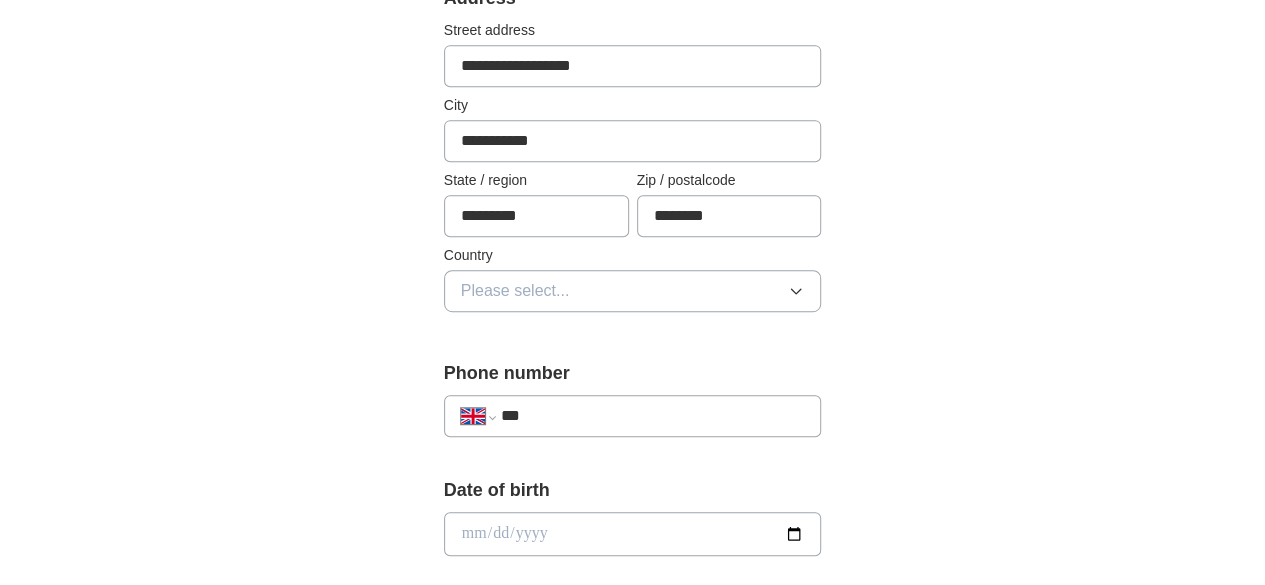 scroll, scrollTop: 500, scrollLeft: 0, axis: vertical 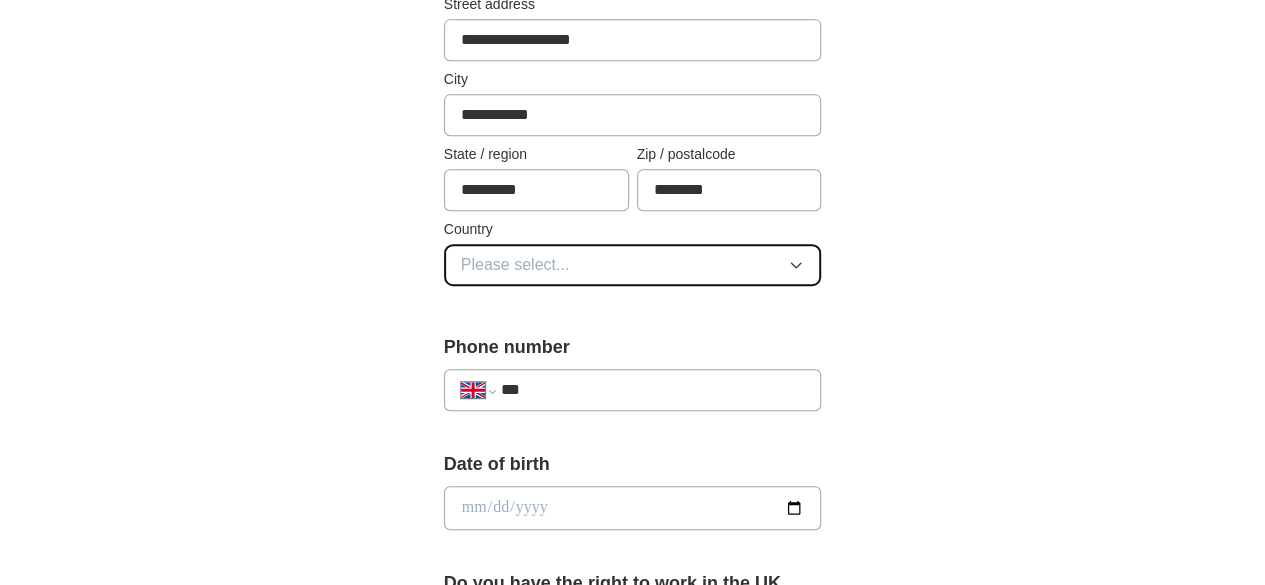 click on "Please select..." at bounding box center (633, 265) 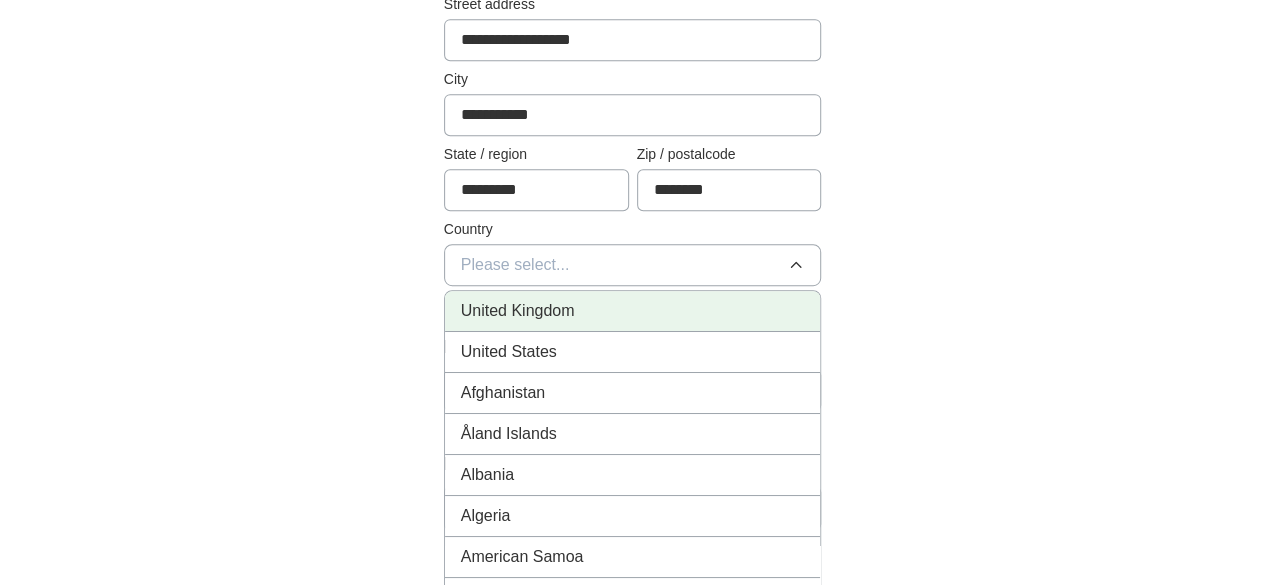 click on "United Kingdom" at bounding box center [633, 311] 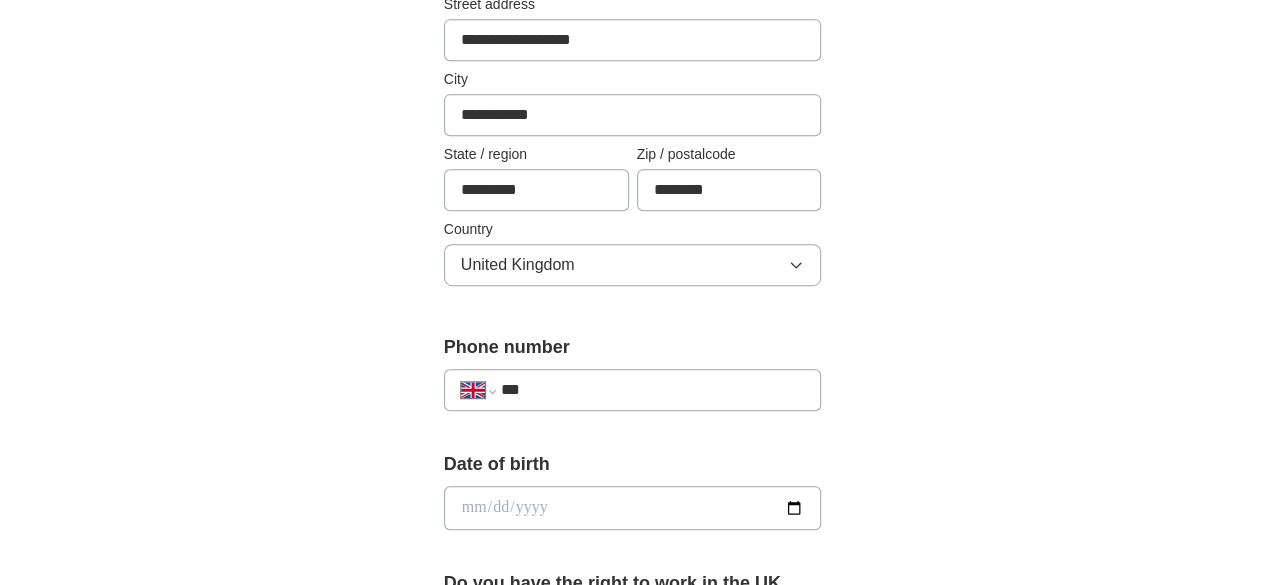 click on "***" at bounding box center (653, 390) 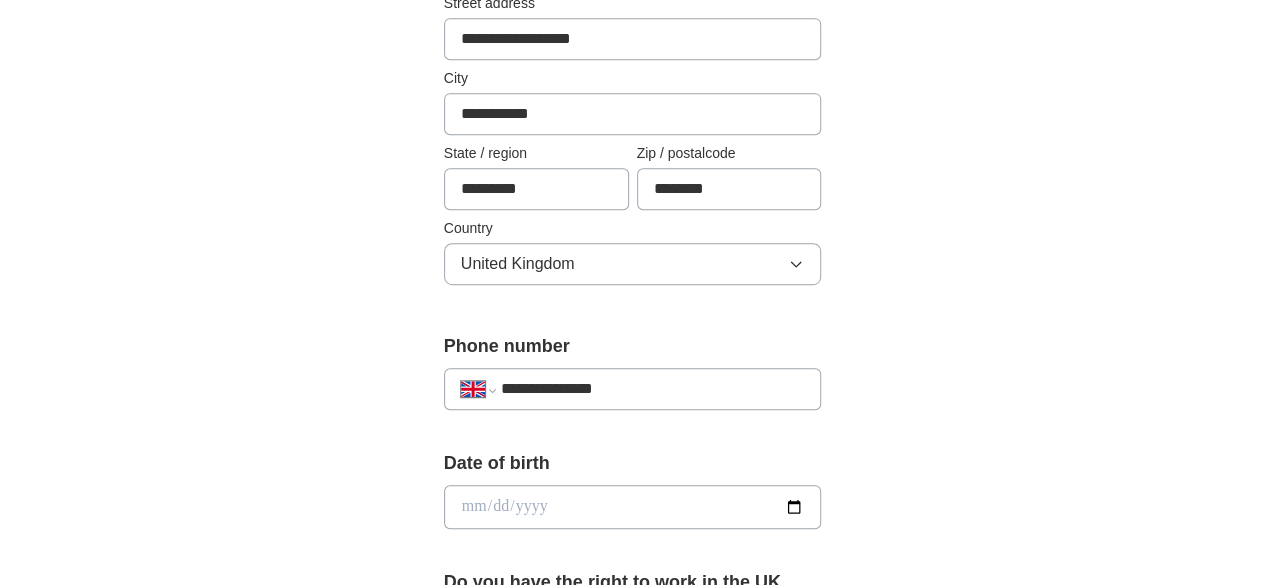 scroll, scrollTop: 600, scrollLeft: 0, axis: vertical 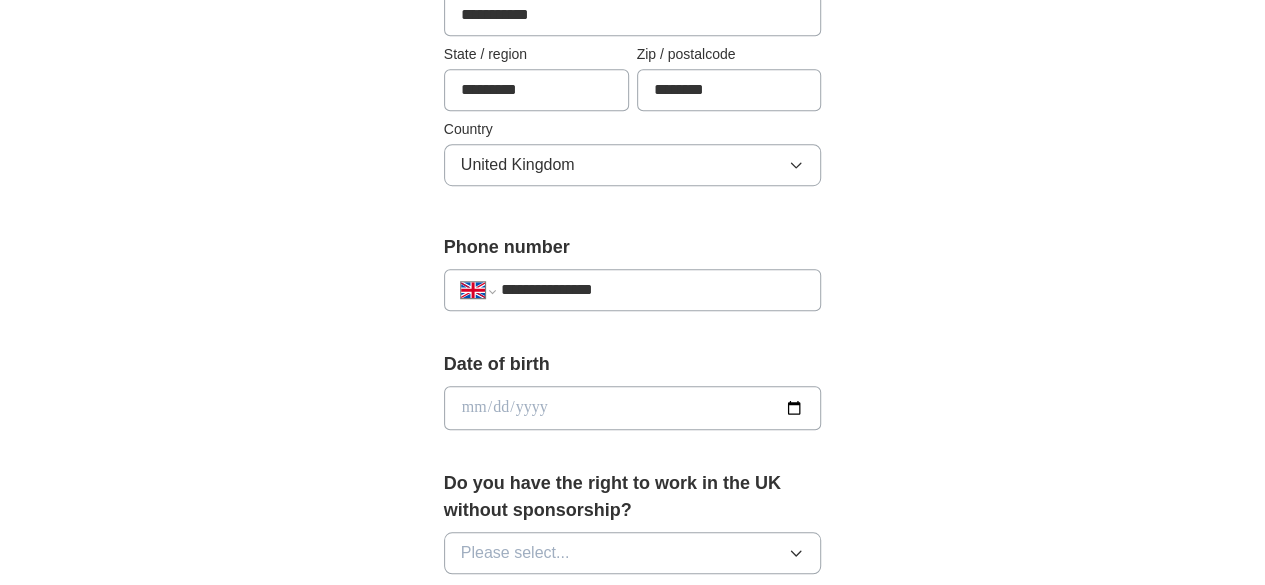click at bounding box center [633, 408] 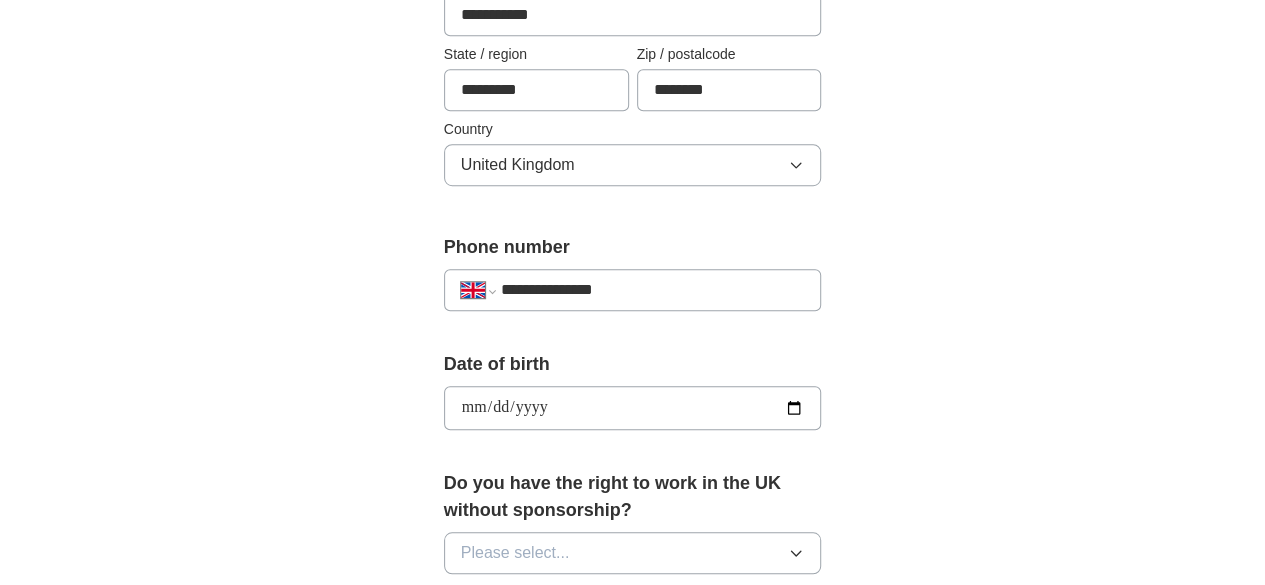 type on "**********" 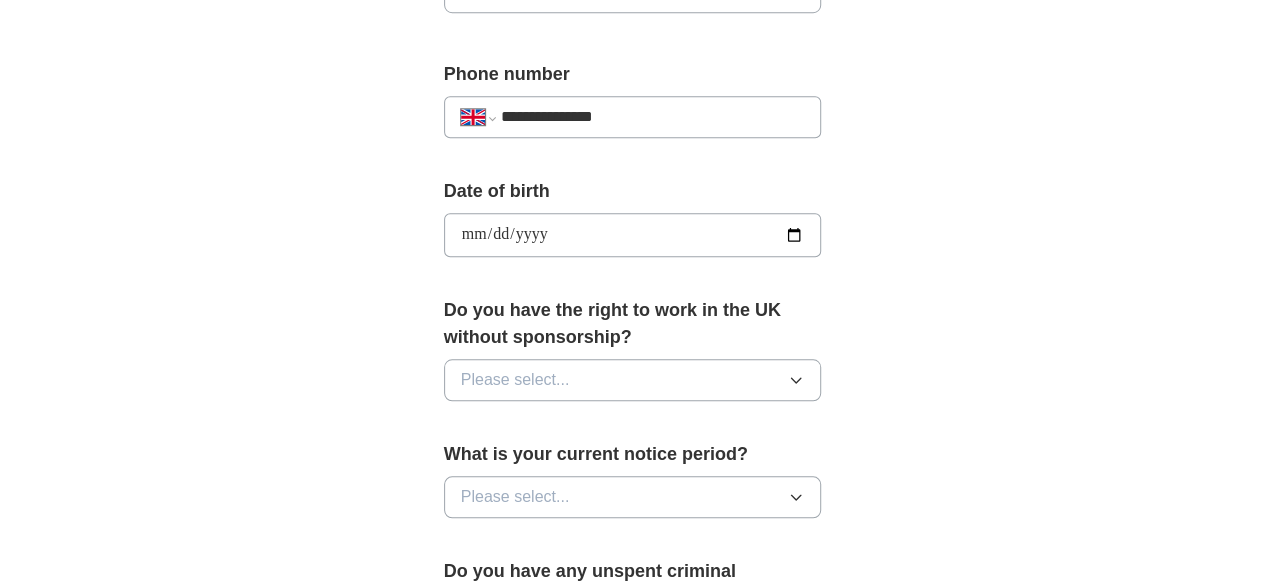 scroll, scrollTop: 800, scrollLeft: 0, axis: vertical 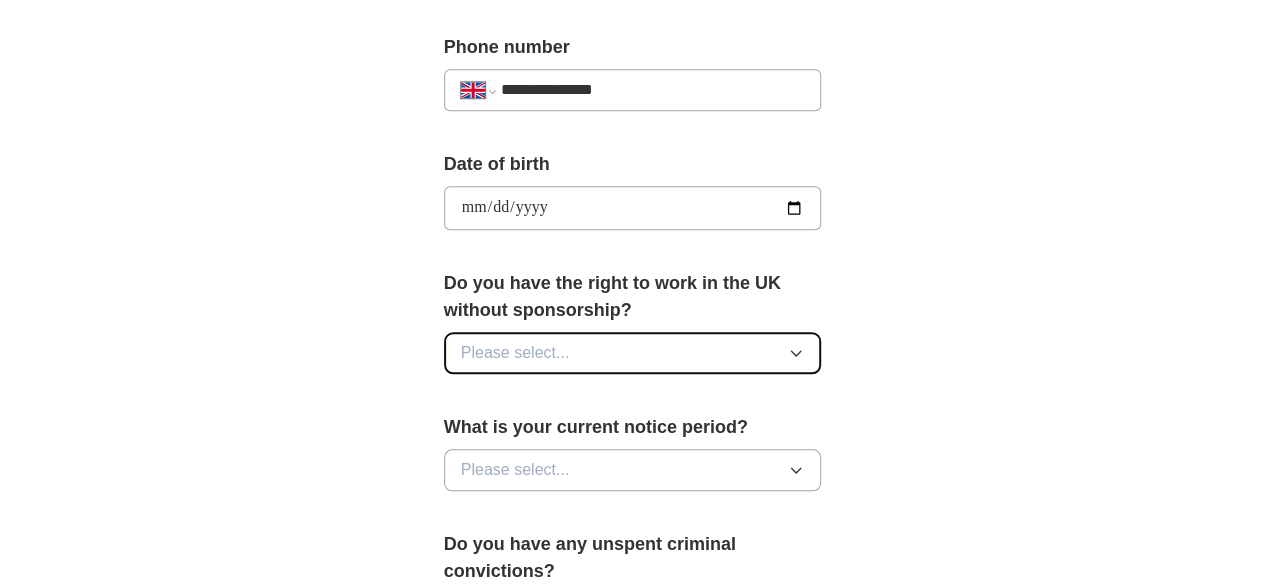 click on "Please select..." at bounding box center [633, 353] 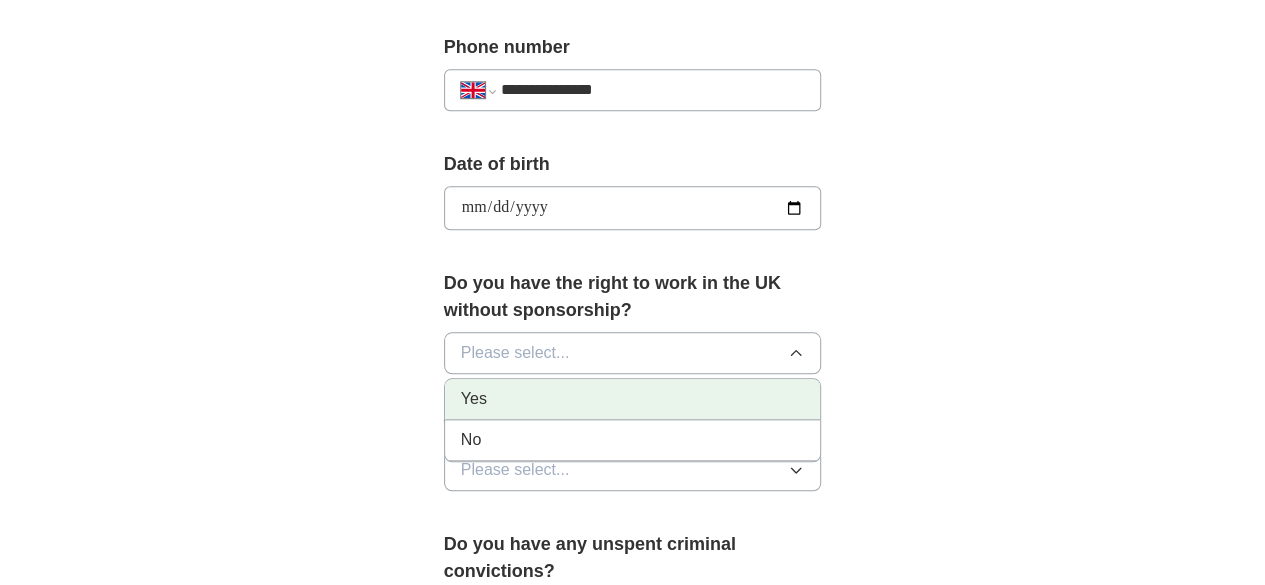 click on "Yes" at bounding box center (633, 399) 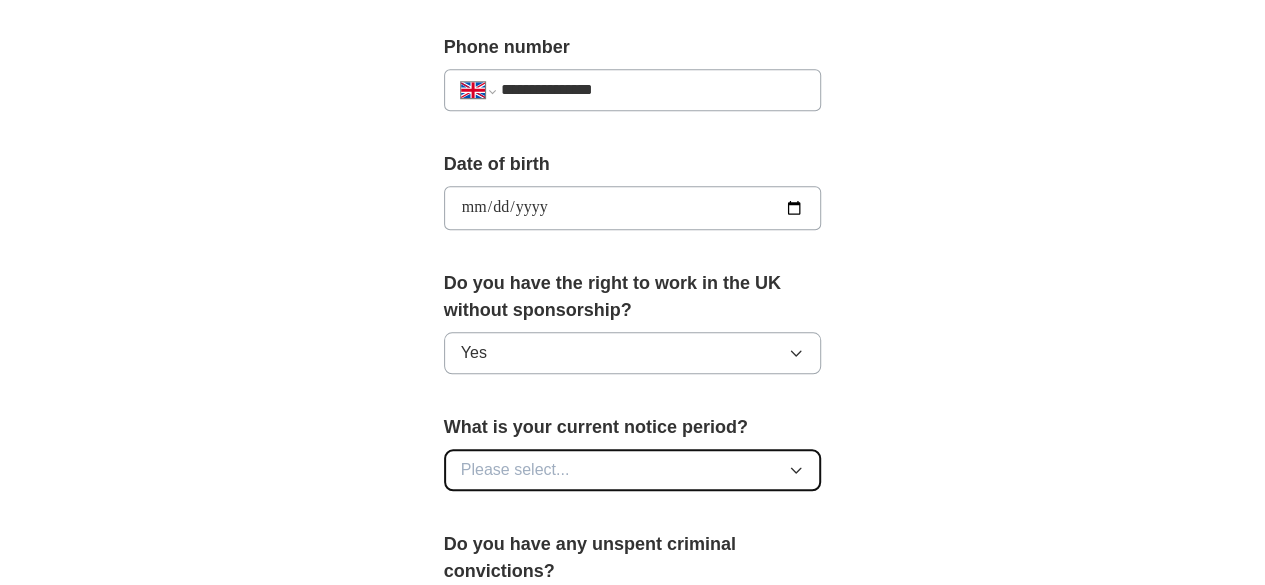 click on "Please select..." at bounding box center (633, 470) 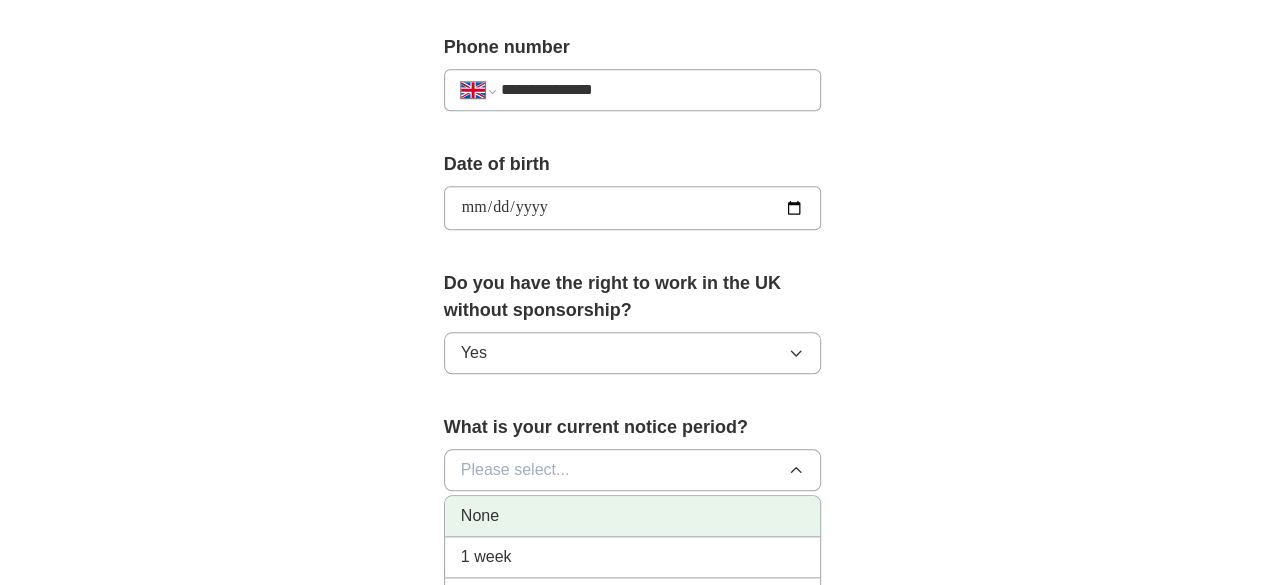 click on "None" at bounding box center [633, 516] 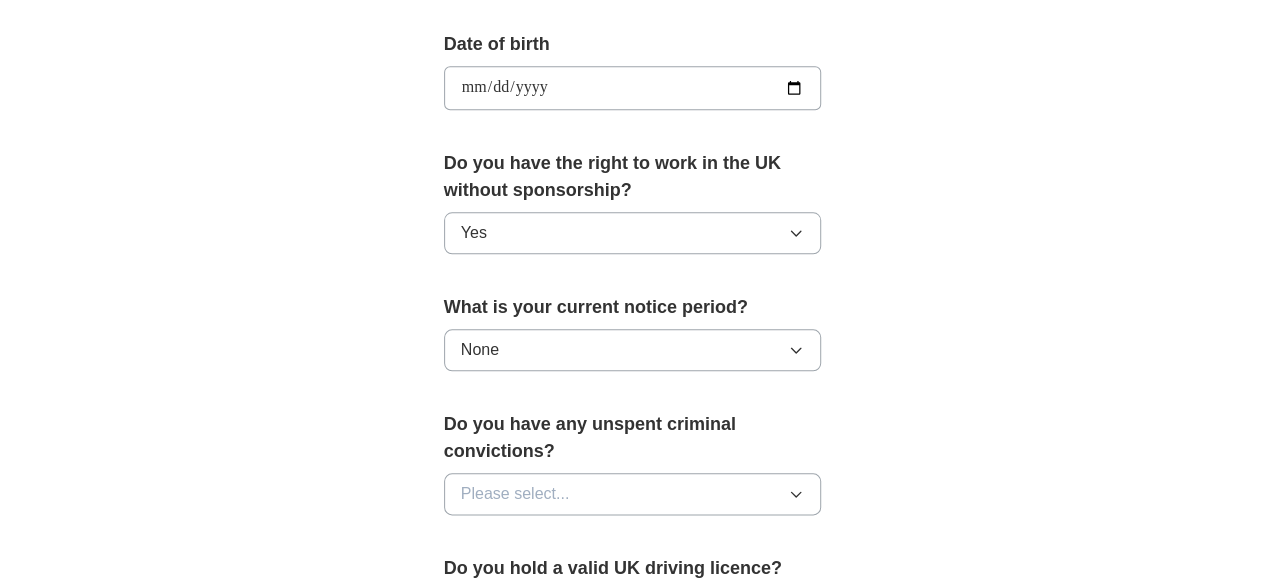 scroll, scrollTop: 1000, scrollLeft: 0, axis: vertical 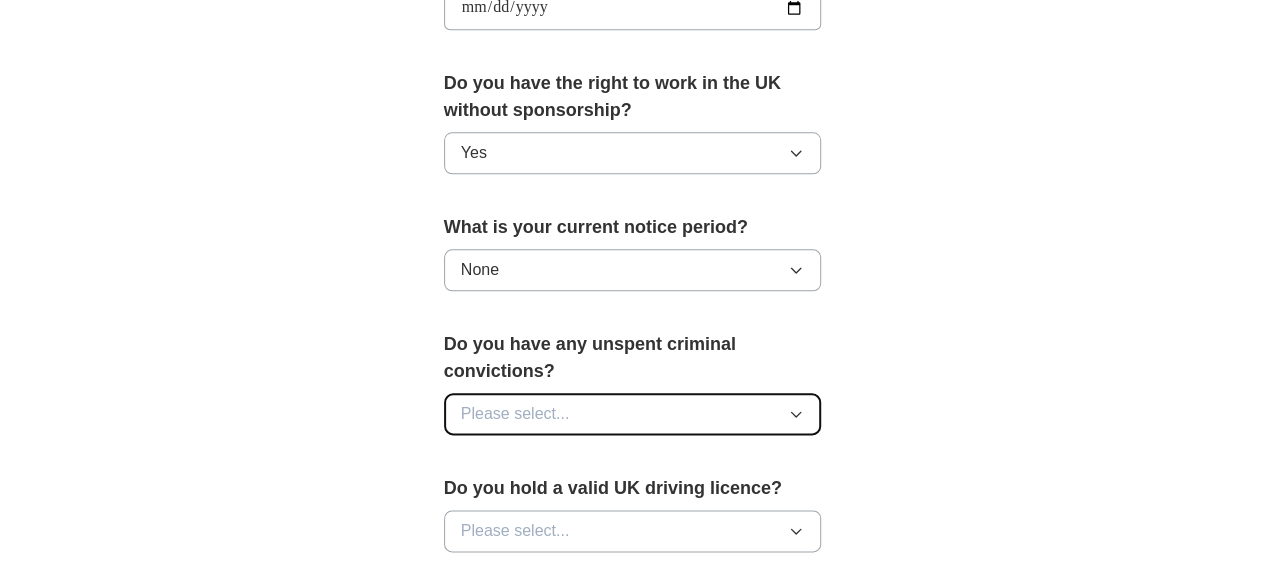 click on "Please select..." at bounding box center [633, 414] 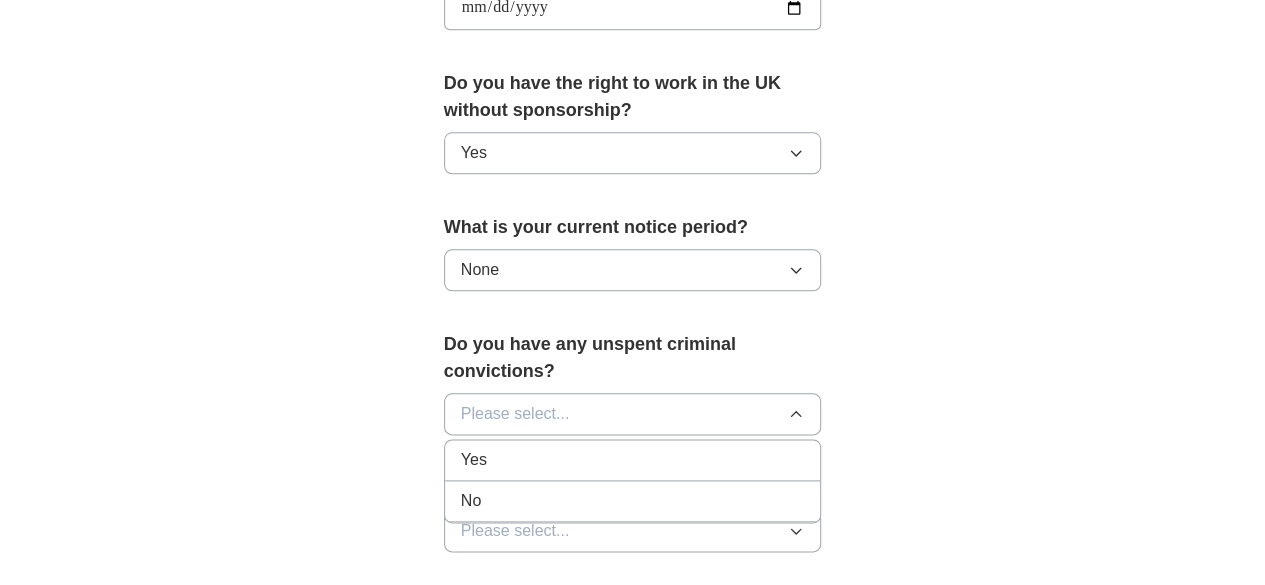click on "No" at bounding box center [633, 501] 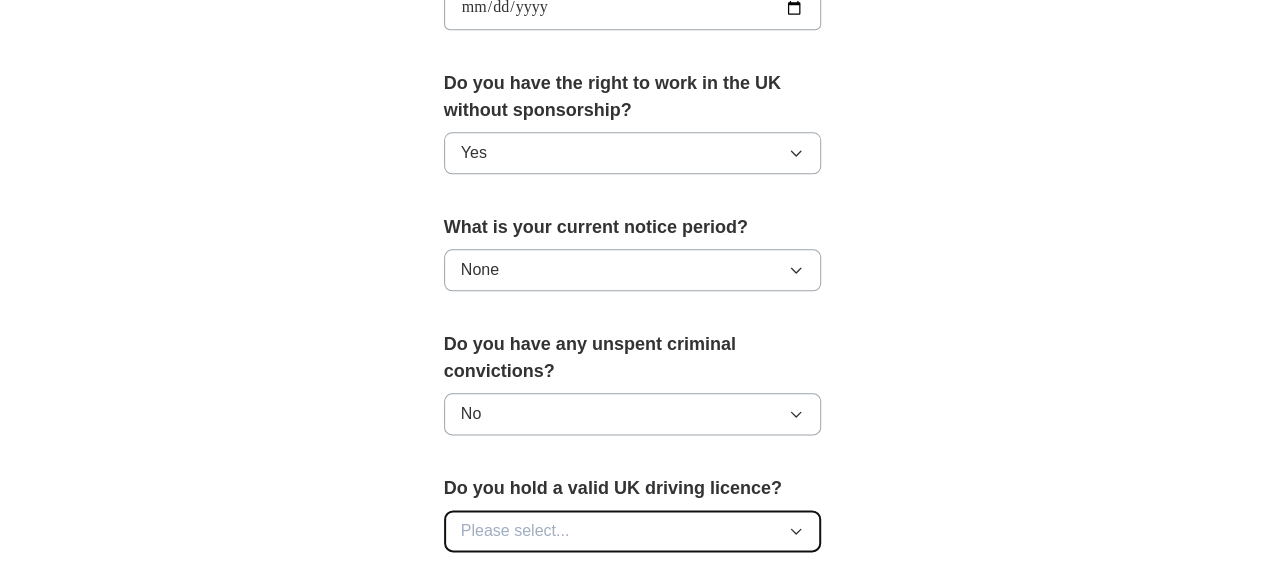 click on "Please select..." at bounding box center (633, 531) 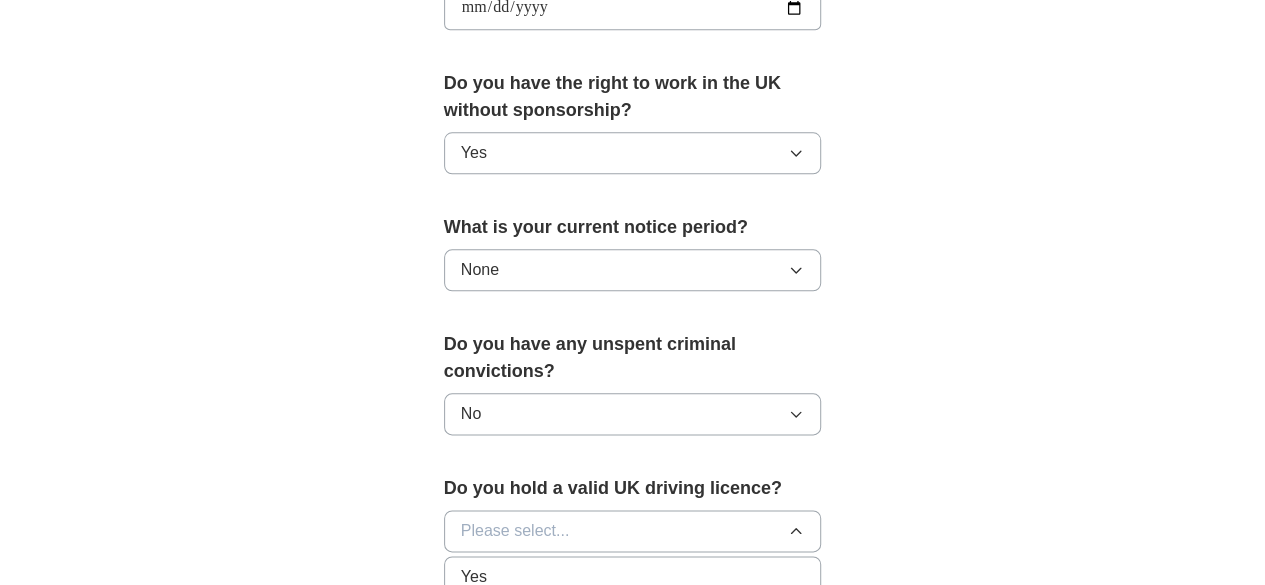 click on "No" at bounding box center [633, 618] 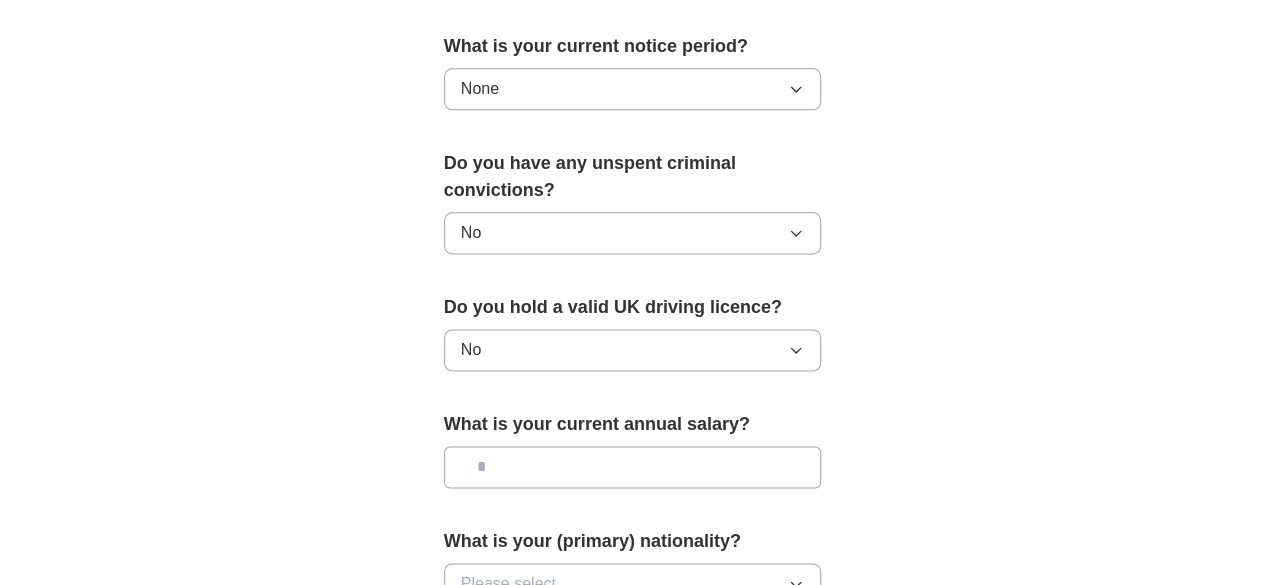 scroll, scrollTop: 1300, scrollLeft: 0, axis: vertical 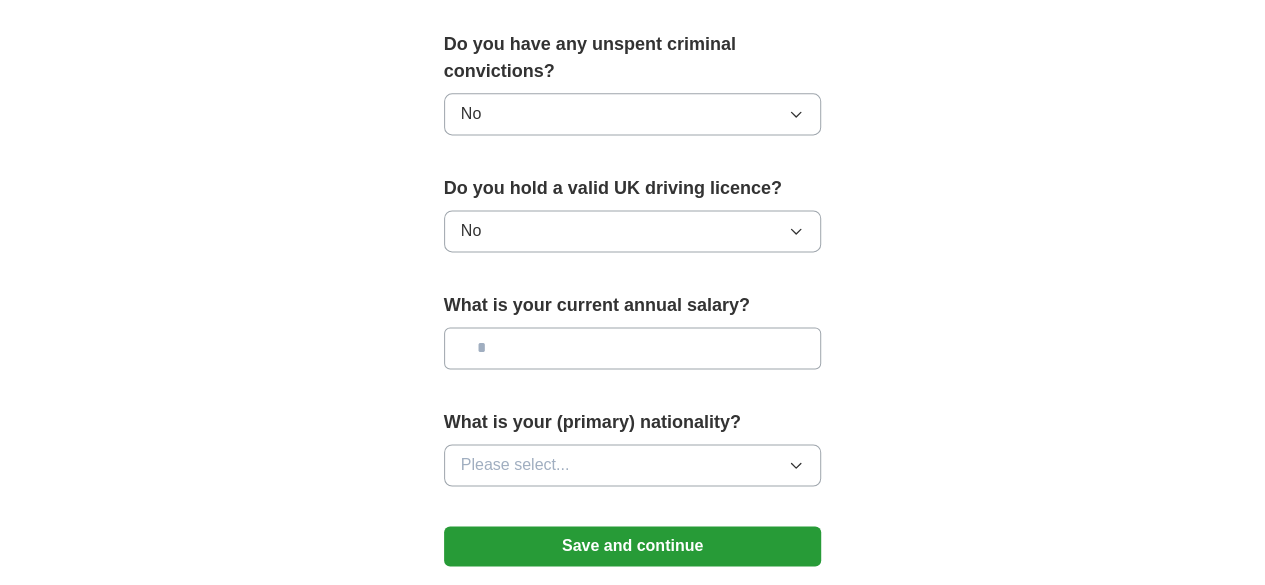 click at bounding box center [633, 348] 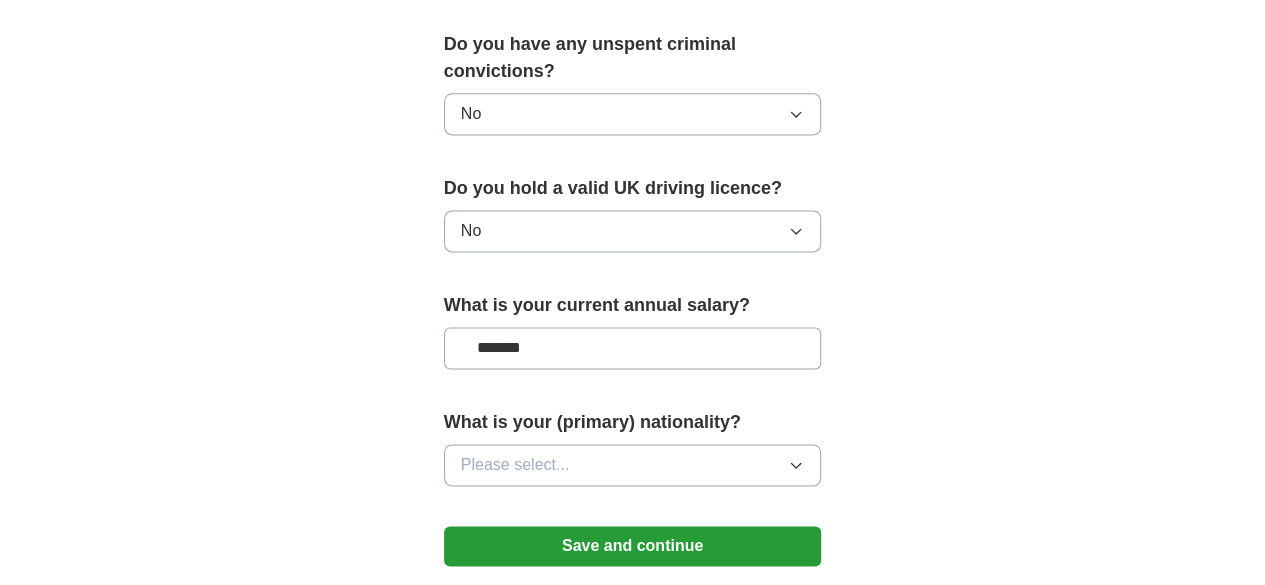 type on "*******" 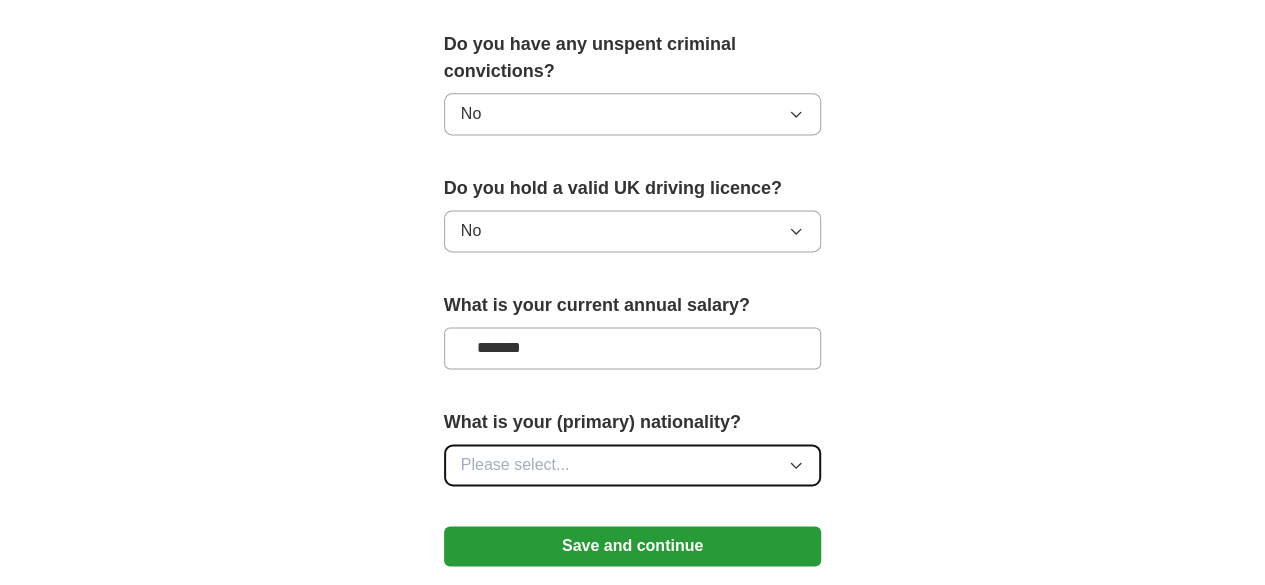 click on "Please select..." at bounding box center [633, 465] 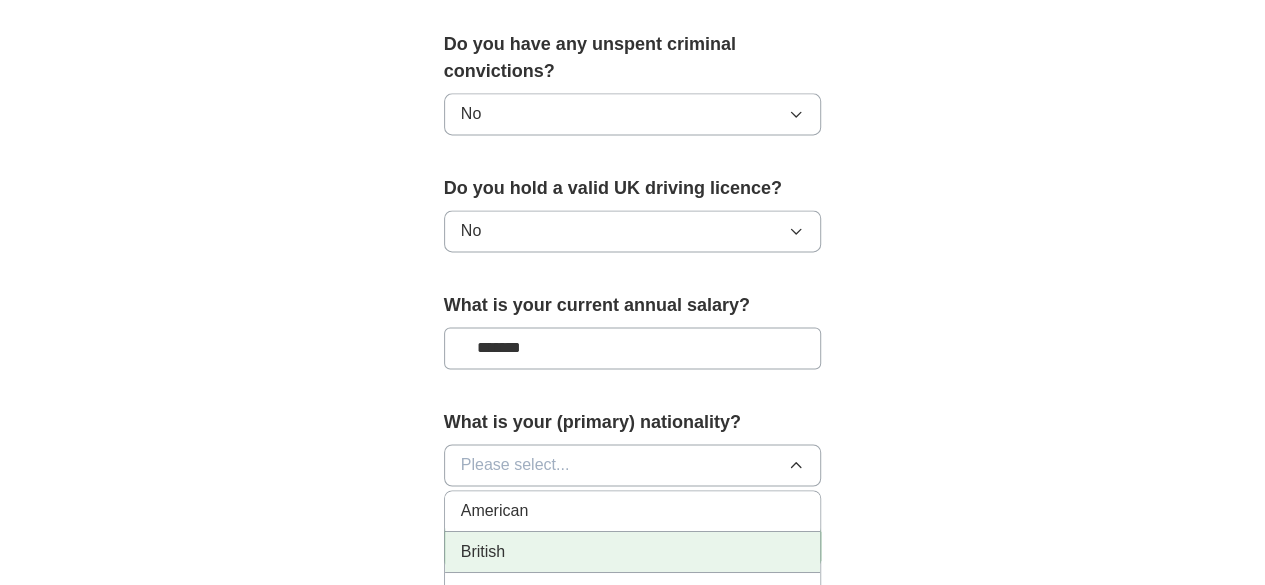 click on "British" at bounding box center [633, 552] 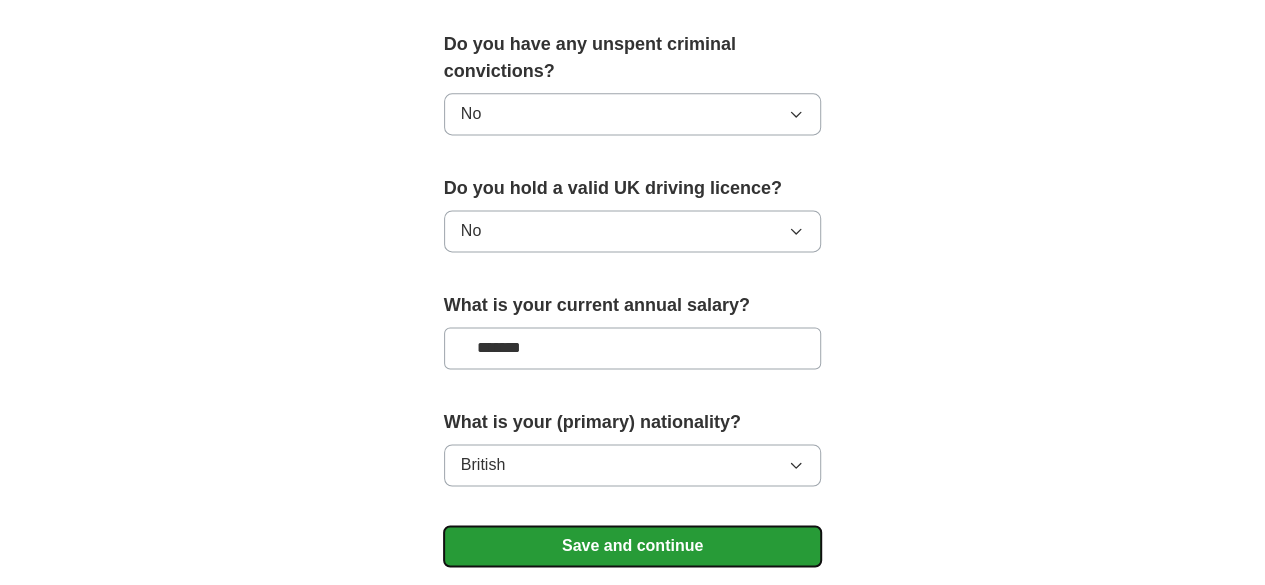 click on "Save and continue" at bounding box center [633, 546] 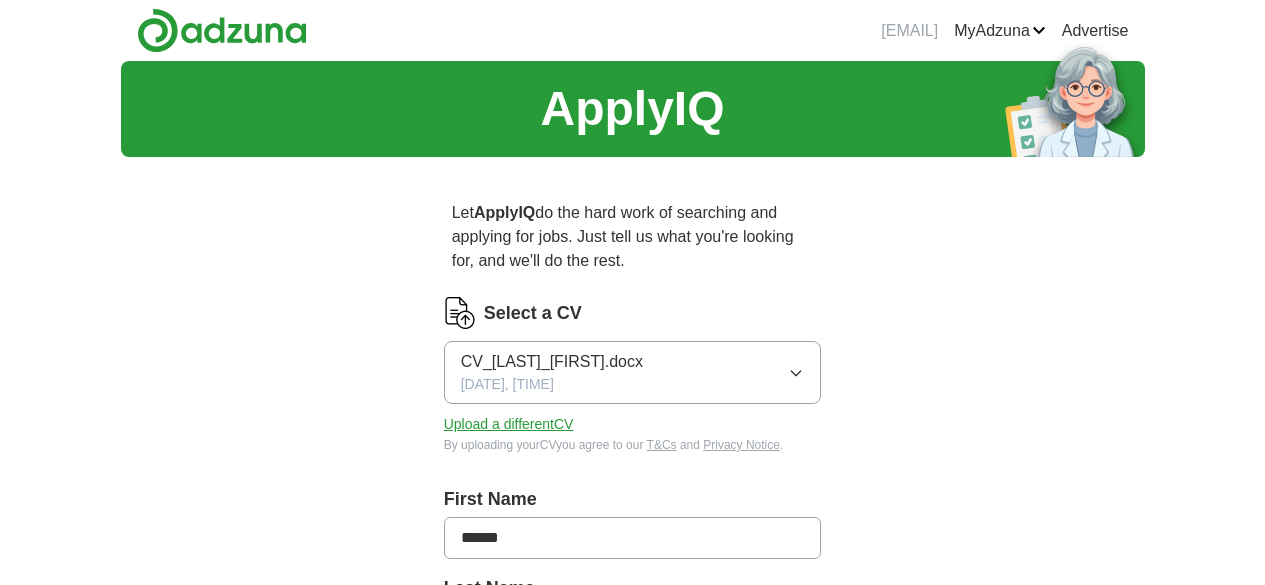 scroll, scrollTop: 0, scrollLeft: 0, axis: both 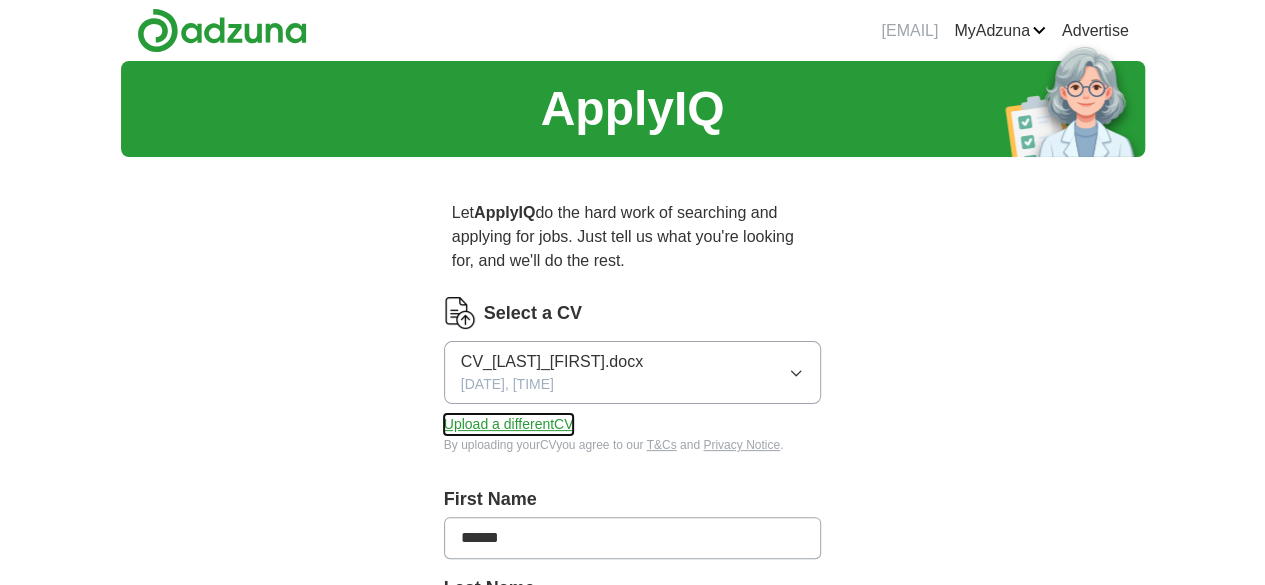 click on "Upload a different  CV" at bounding box center (509, 424) 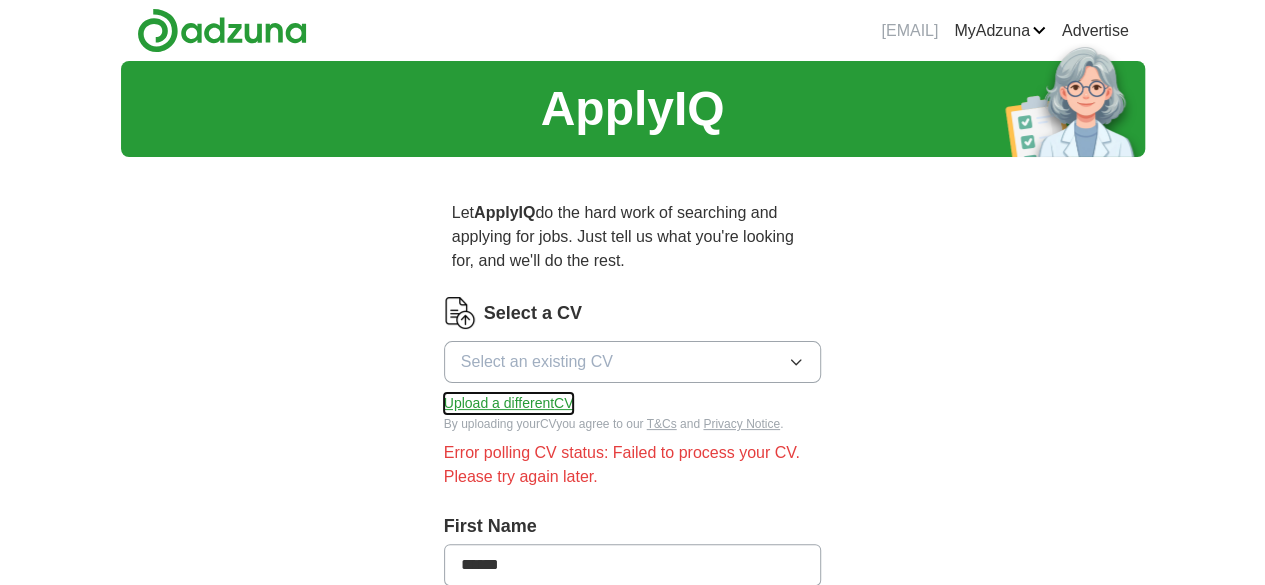 click on "Upload a different  CV" at bounding box center [509, 403] 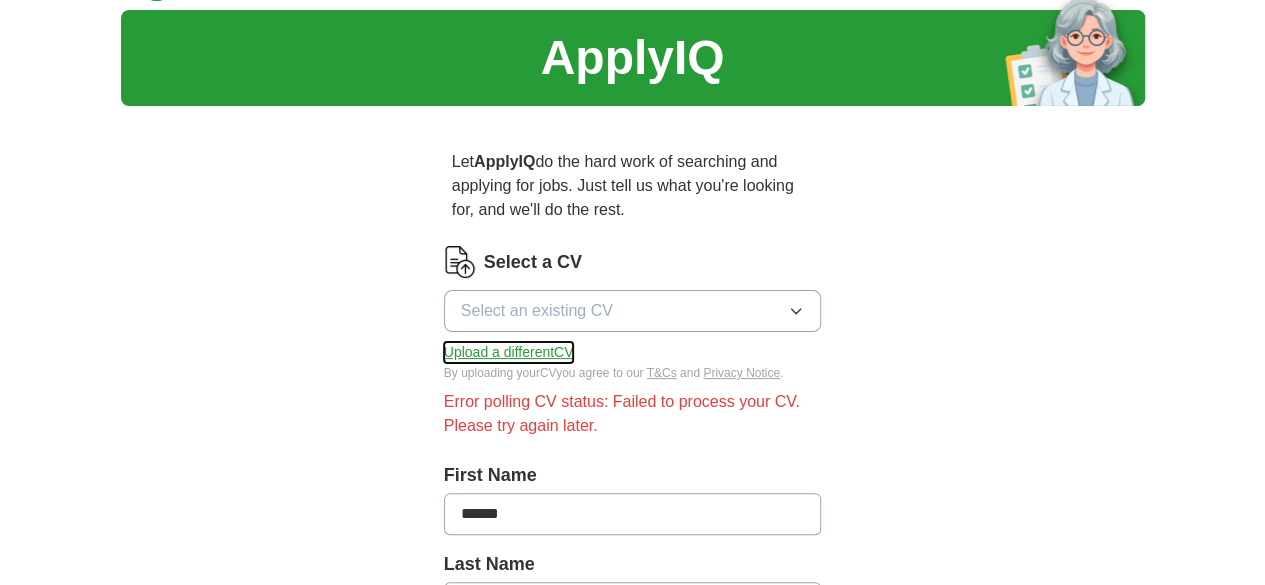 scroll, scrollTop: 0, scrollLeft: 0, axis: both 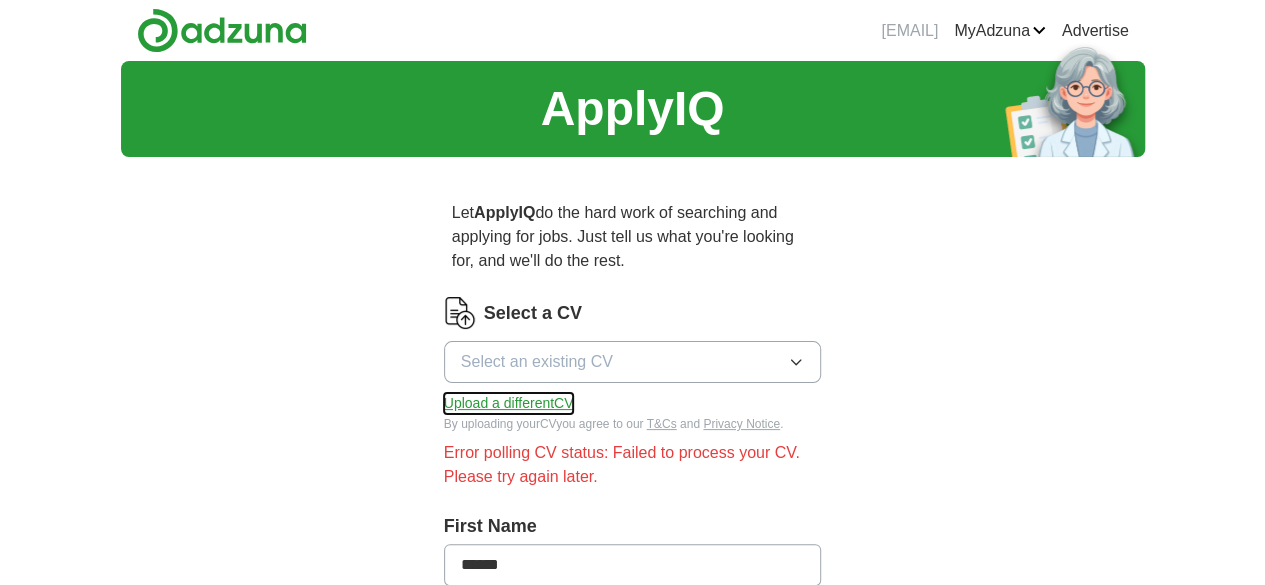 click on "Upload a different  CV" at bounding box center (509, 403) 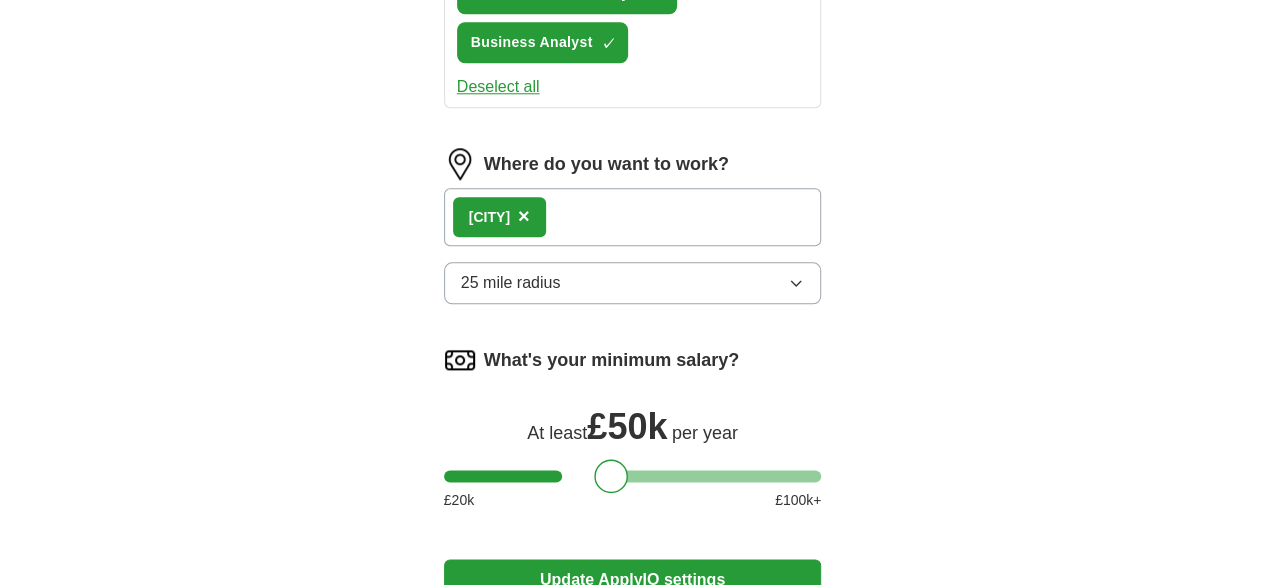 scroll, scrollTop: 1200, scrollLeft: 0, axis: vertical 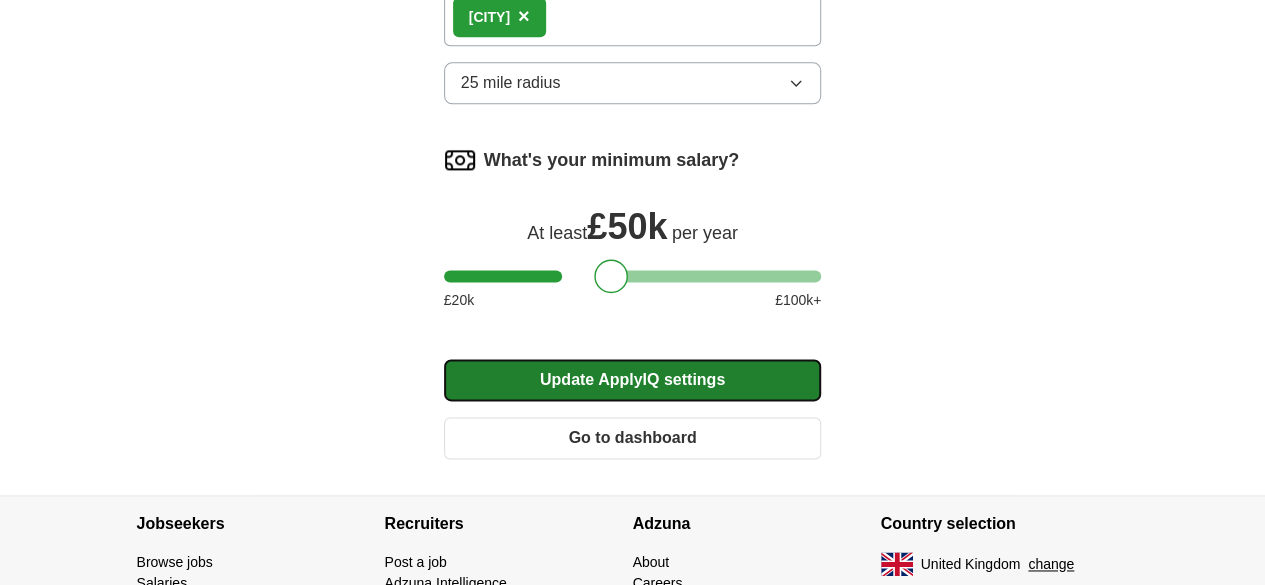 click on "Update ApplyIQ settings" at bounding box center [633, 380] 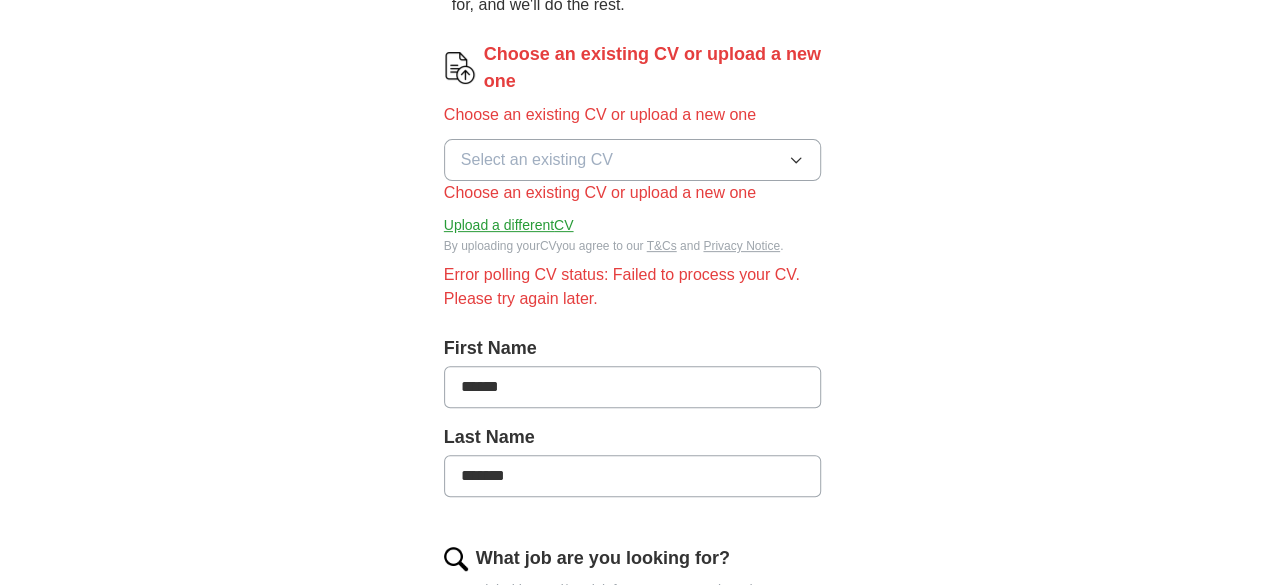 scroll, scrollTop: 256, scrollLeft: 0, axis: vertical 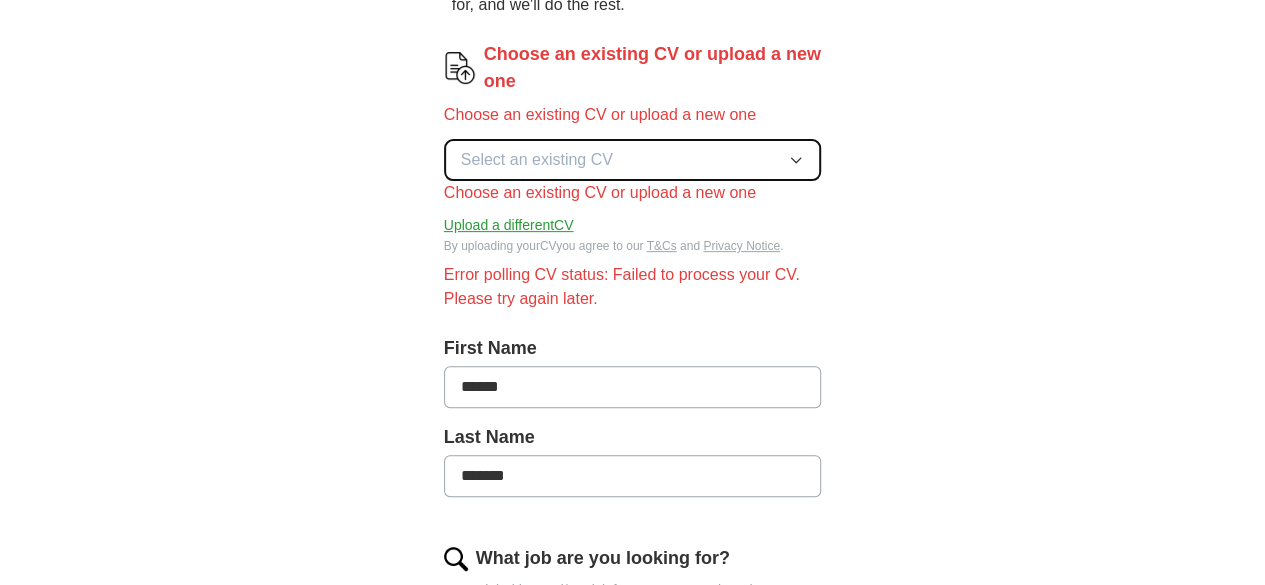 click 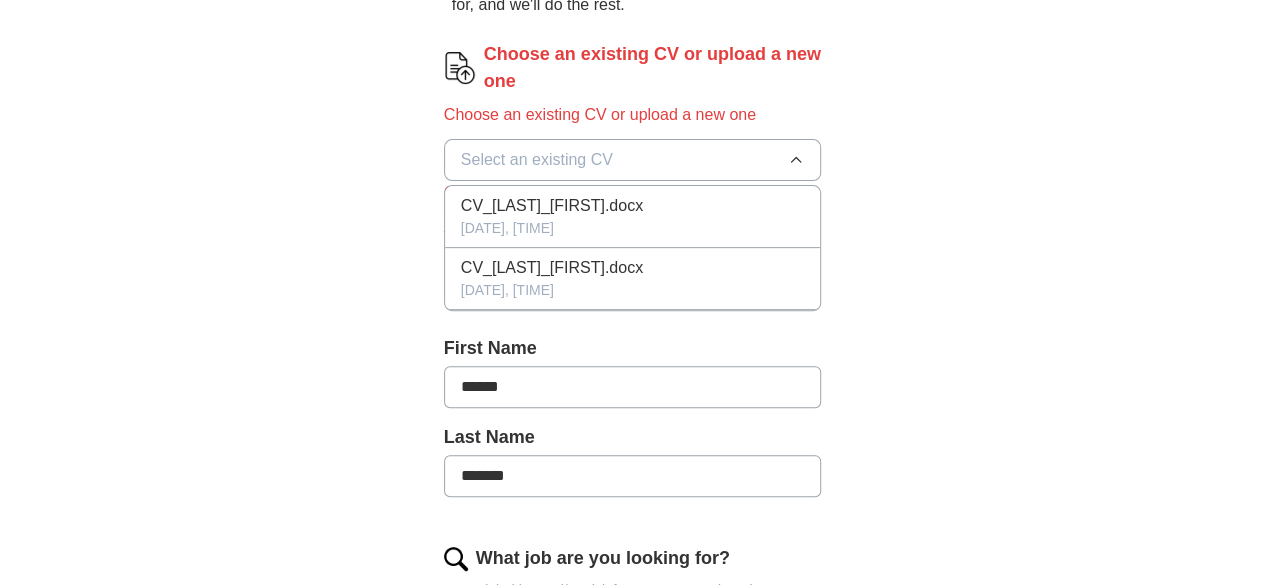 click on "Choose an existing CV or upload a new one Choose an existing CV or upload a new one Select an existing CV CV_[LAST]_[FIRST].docx [DATE], [TIME] CV_[LAST]_[FIRST].docx [DATE], [TIME] Choose an existing CV or upload a new one Upload a different  CV By uploading your  CV  you agree to our   T&Cs   and   Privacy Notice . Error polling CV status: Failed to process your CV. Please try again later. First Name [FIRST] Last Name [LAST] What job are you looking for? Enter job titles and/or pick from our suggestions (4-8 recommended) Change Management ✓ × Product Owner ✓ × Project Manager ✓ × Senior Business Analyst ✓ × Business Analyst ✓ × Deselect all Where do you want to work? [CITY] × 25 mile radius What's your minimum salary? At least  £ 50k   per year £ 20 k £ 100 k+ Please correct the following errors: Choose an existing CV or upload a new one Update ApplyIQ settings Go to dashboard" at bounding box center [633, 830] 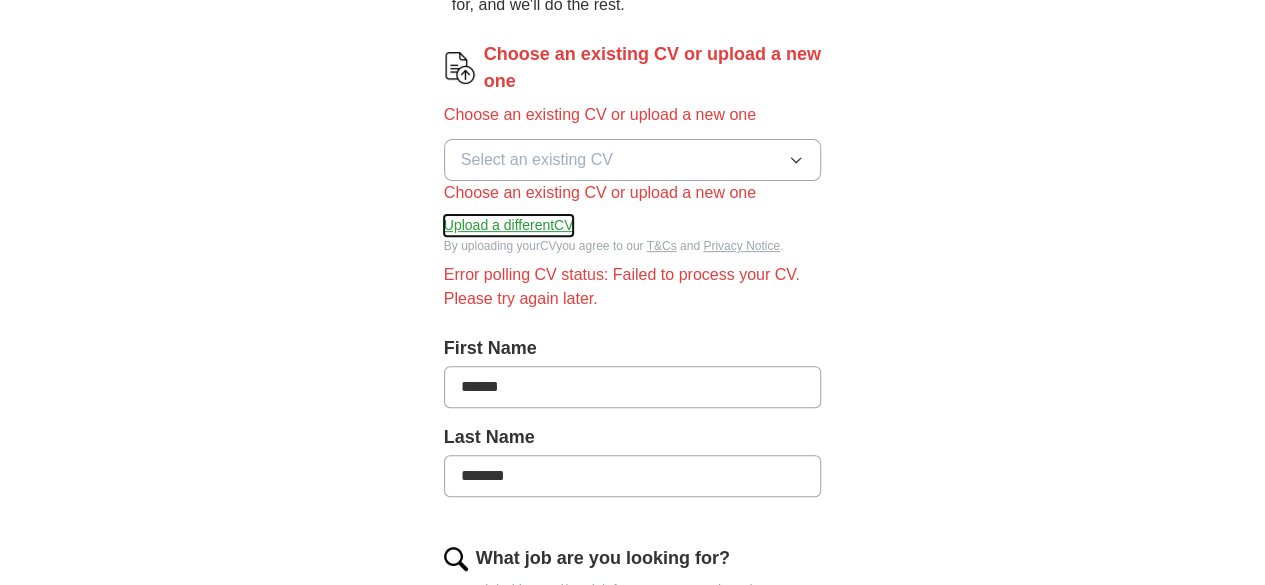 click on "Upload a different  CV" at bounding box center [509, 225] 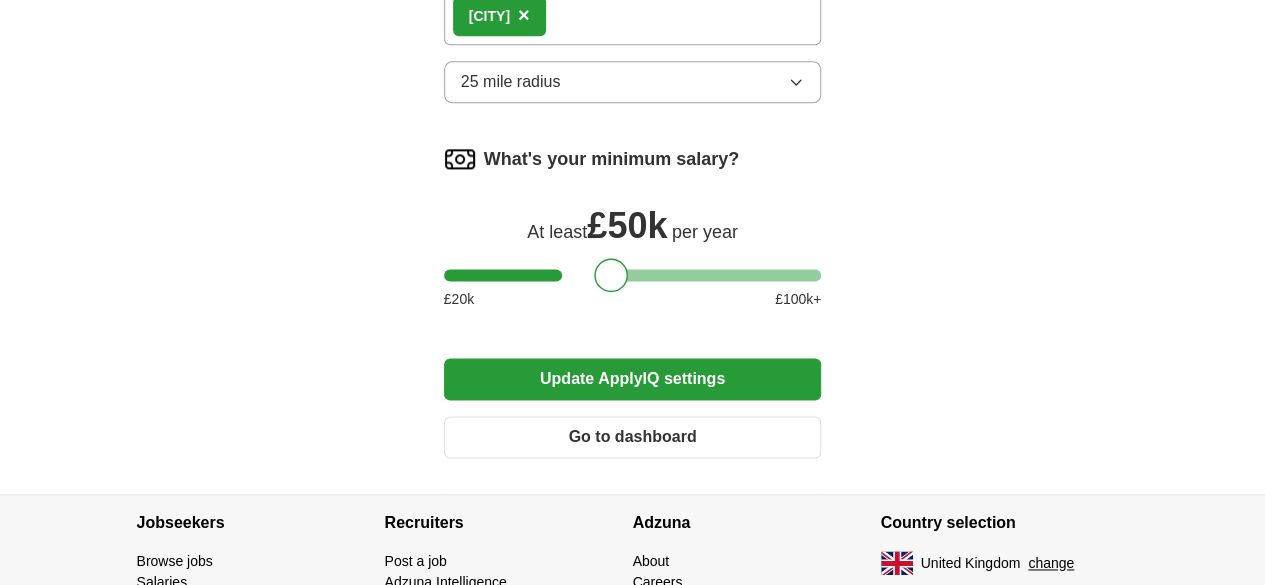 scroll, scrollTop: 1184, scrollLeft: 0, axis: vertical 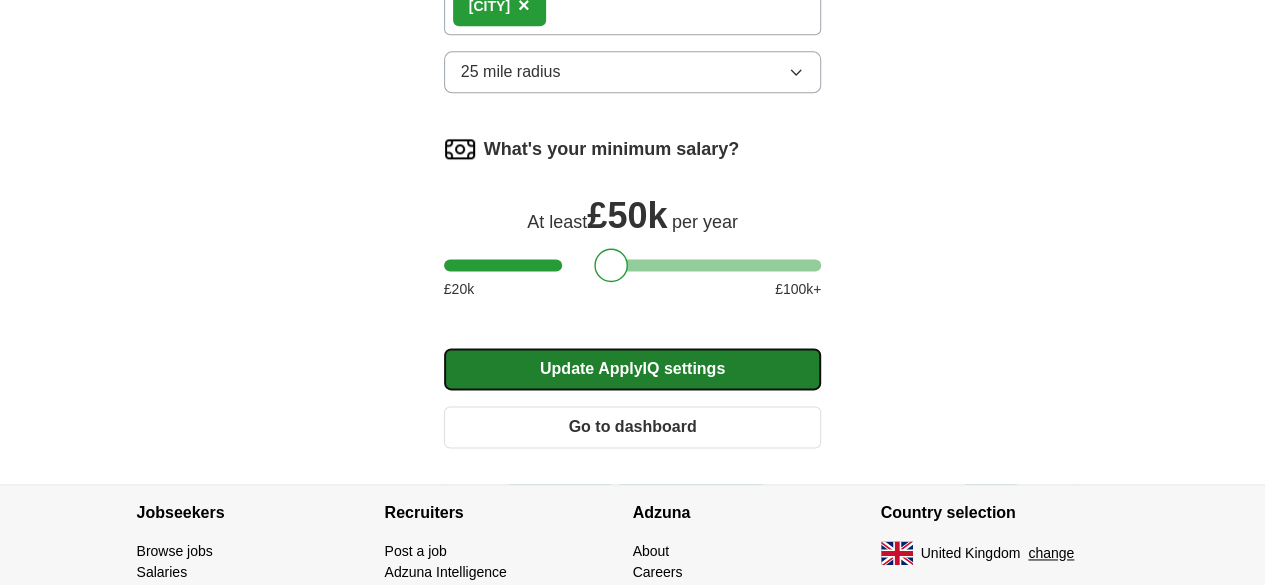 click on "Update ApplyIQ settings" at bounding box center [633, 369] 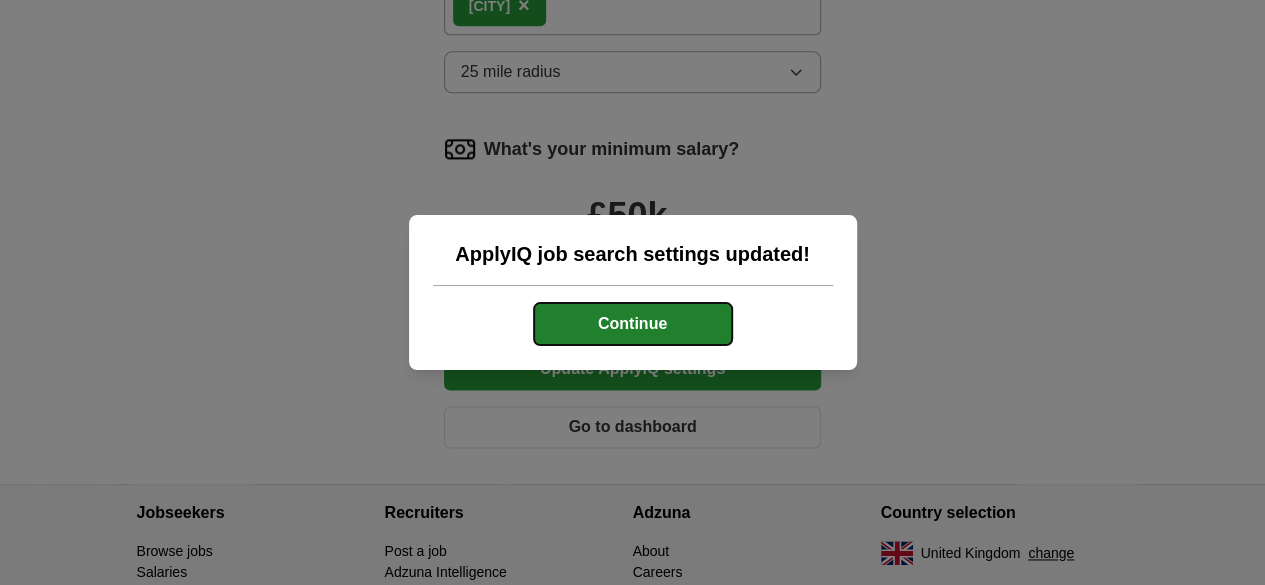 click on "Continue" at bounding box center (633, 324) 